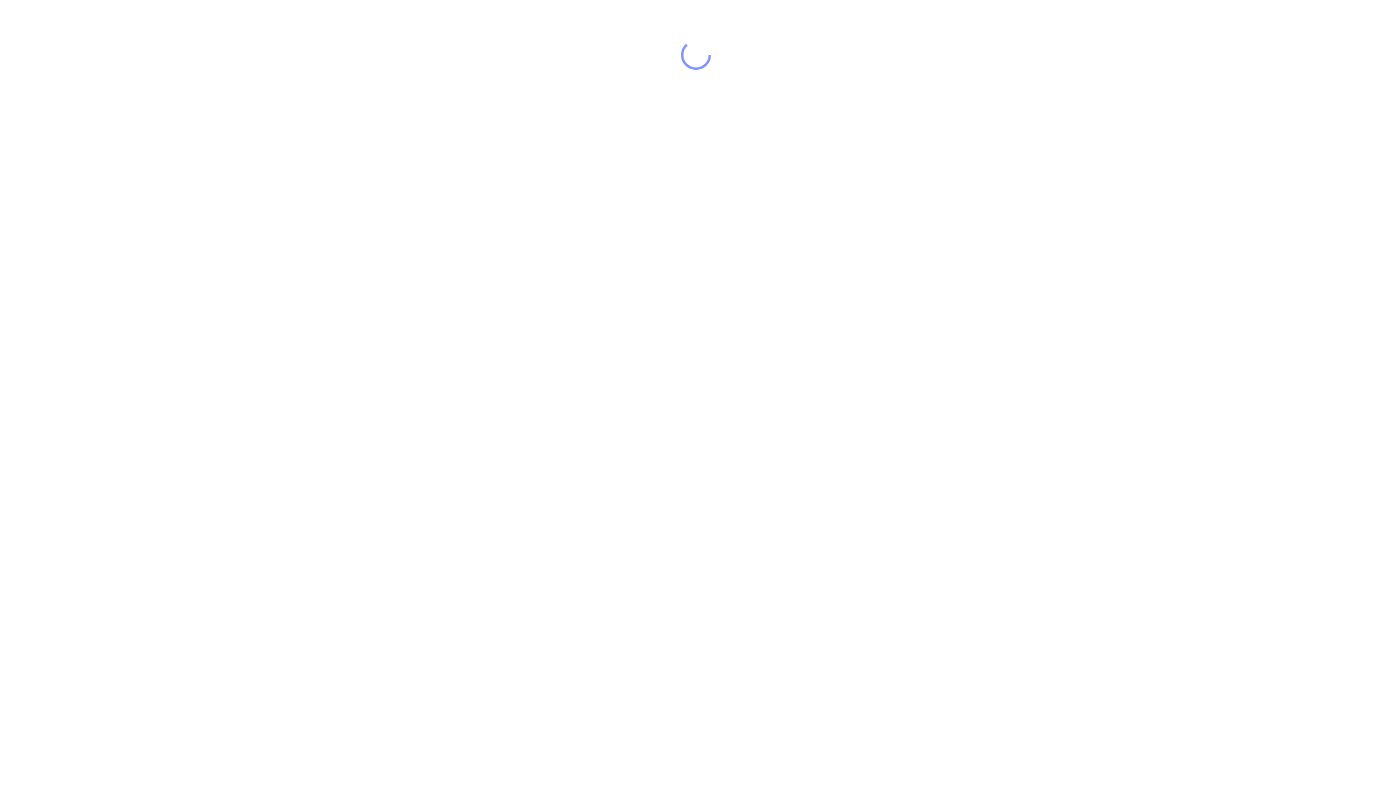 scroll, scrollTop: 0, scrollLeft: 0, axis: both 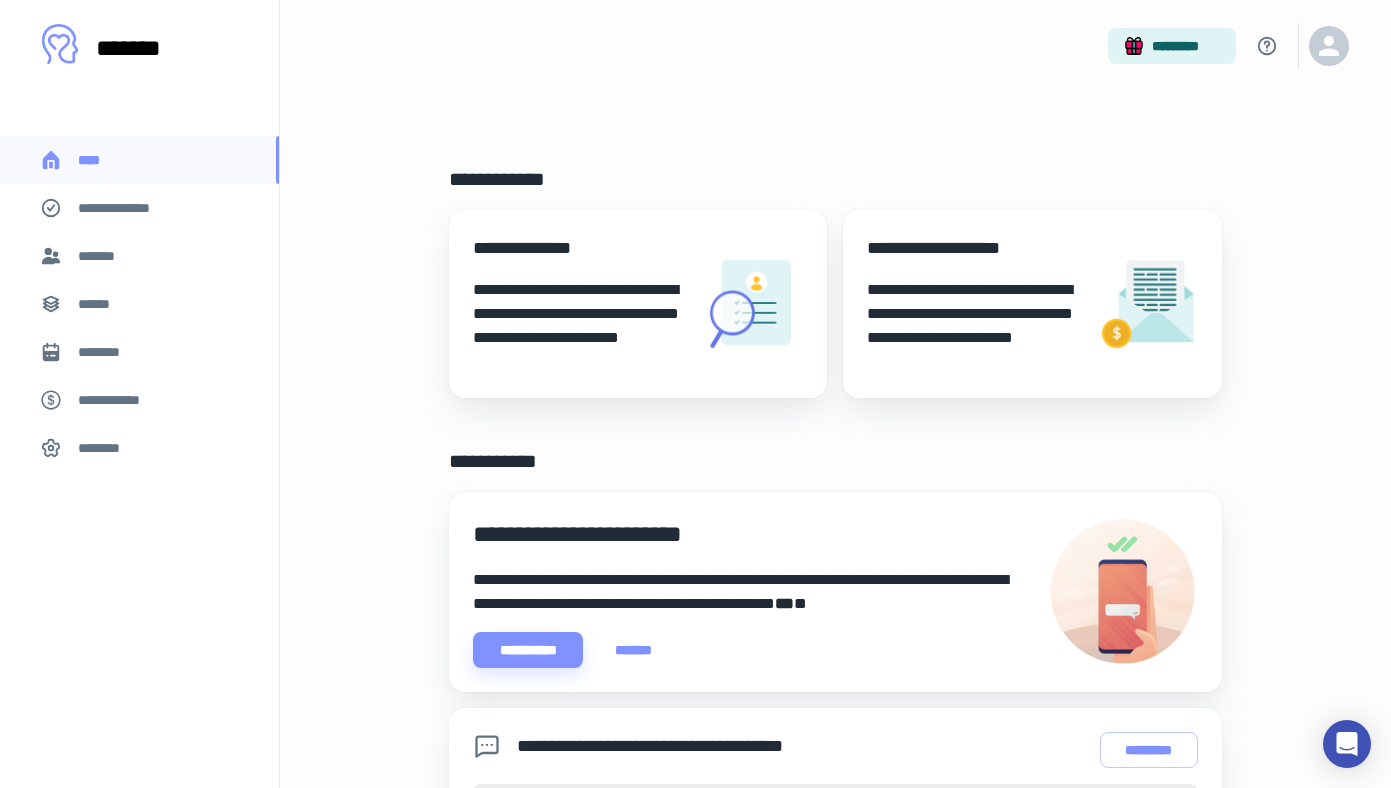 click on "**********" at bounding box center [127, 208] 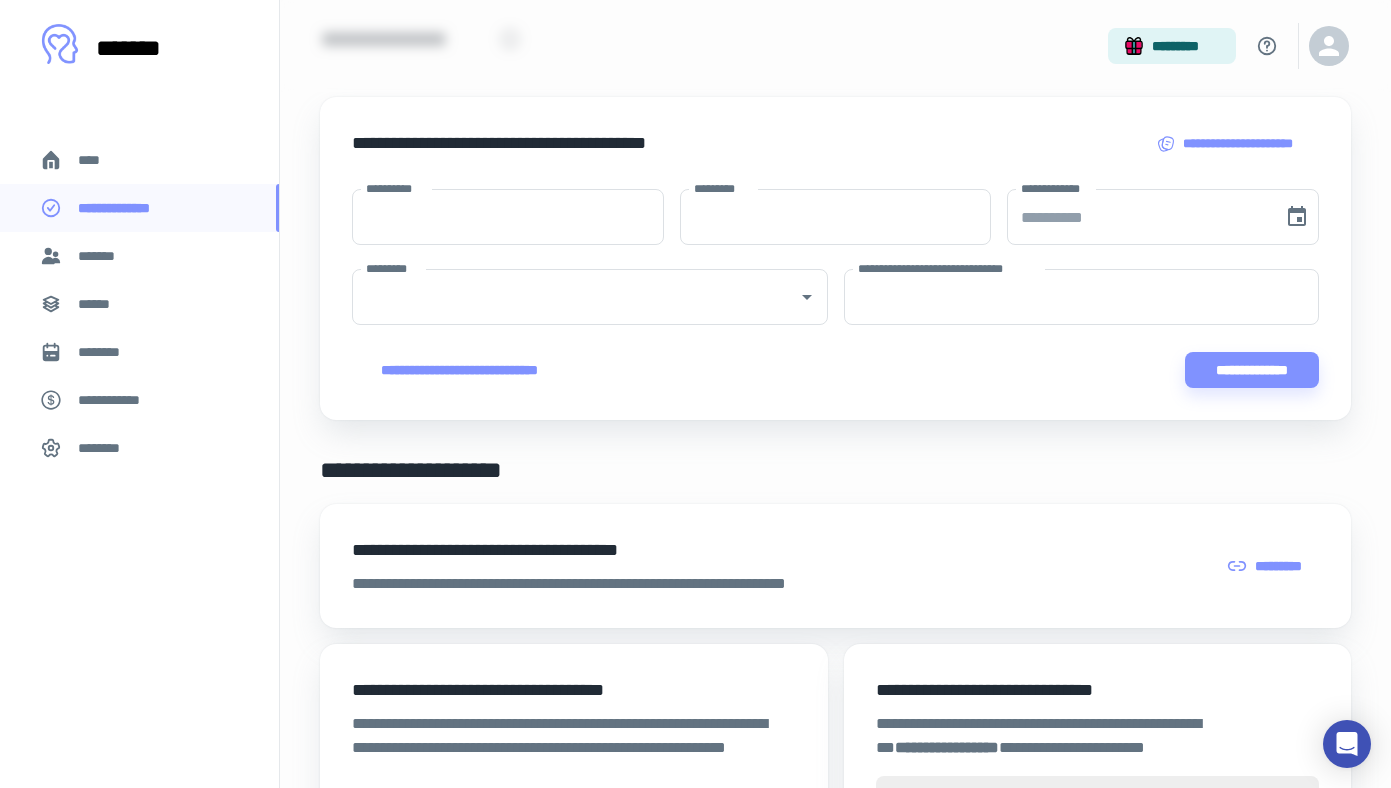 scroll, scrollTop: 0, scrollLeft: 0, axis: both 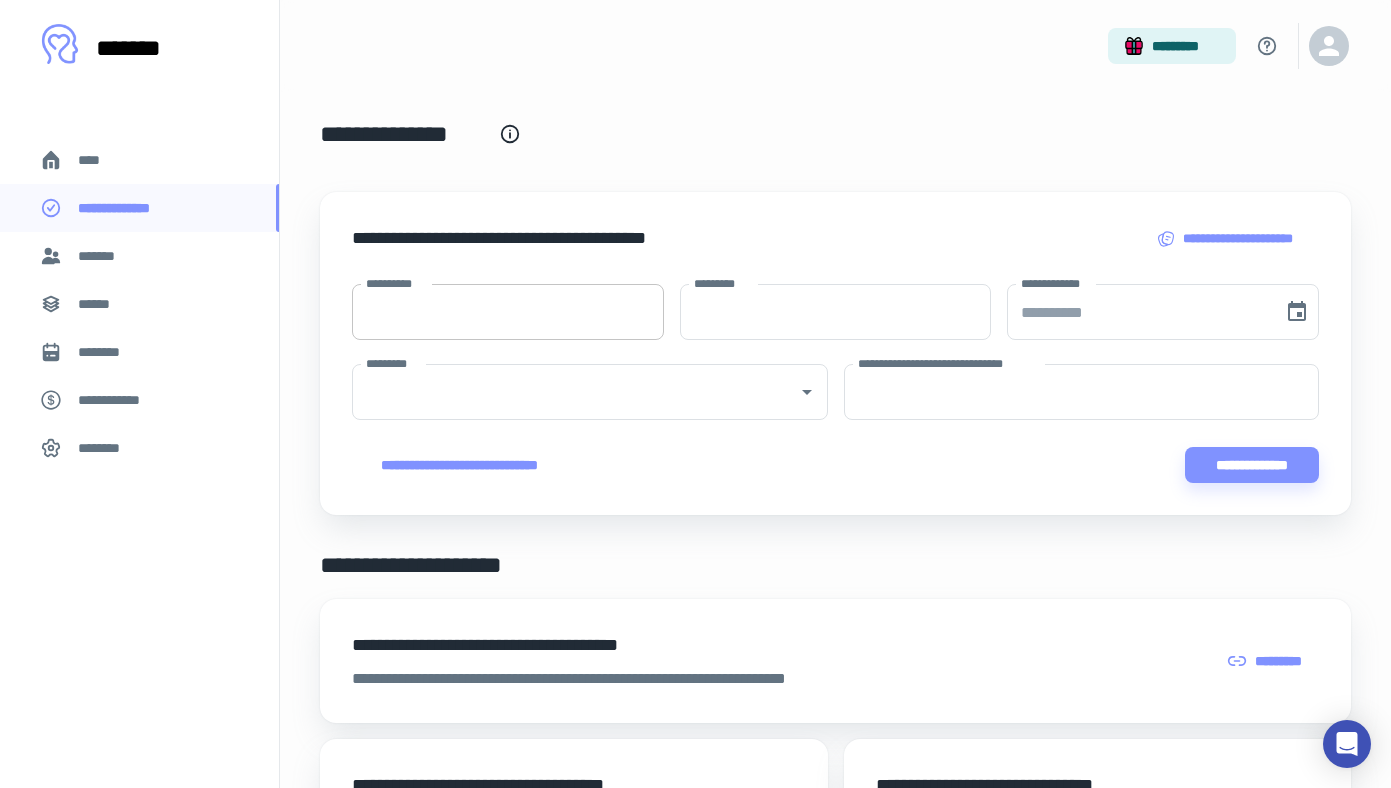 click on "**********" at bounding box center [508, 312] 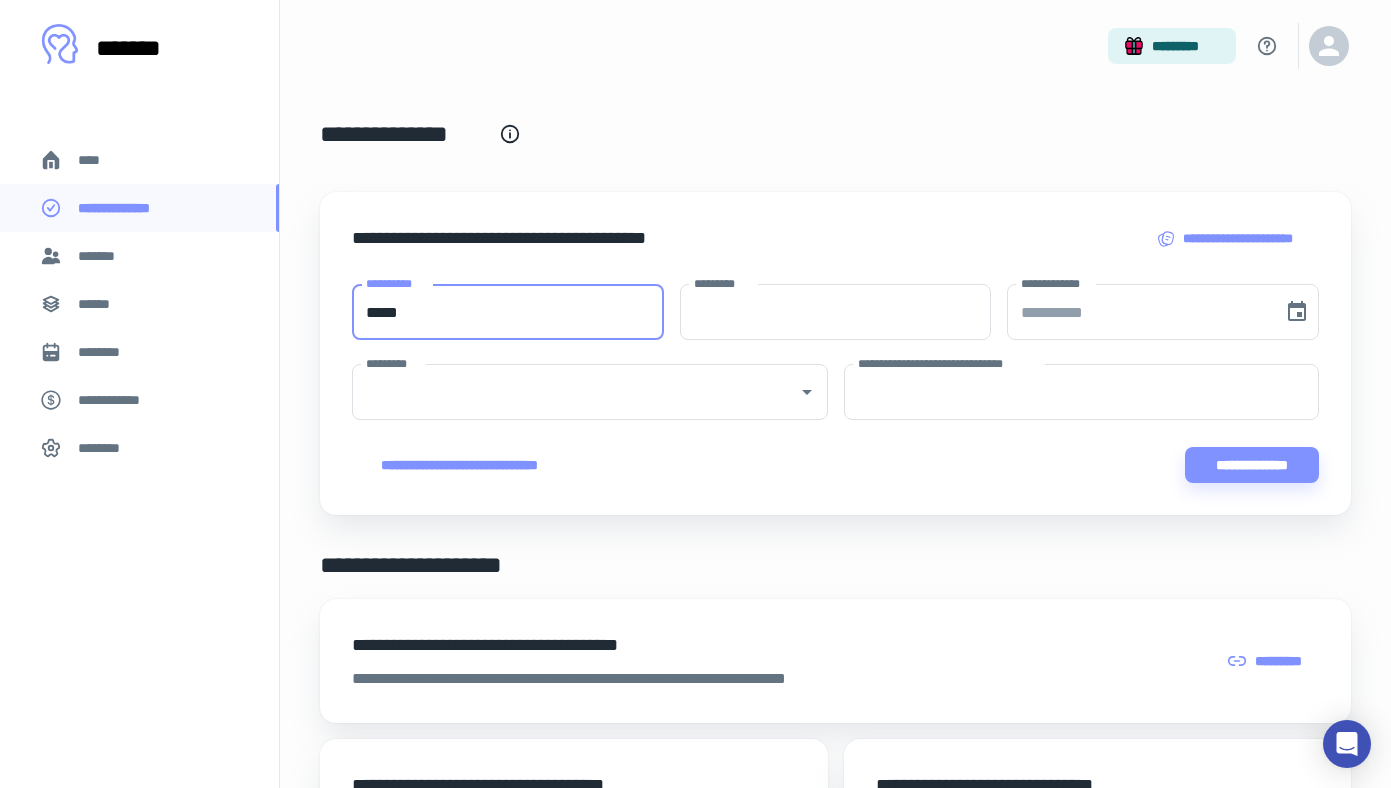 type on "*****" 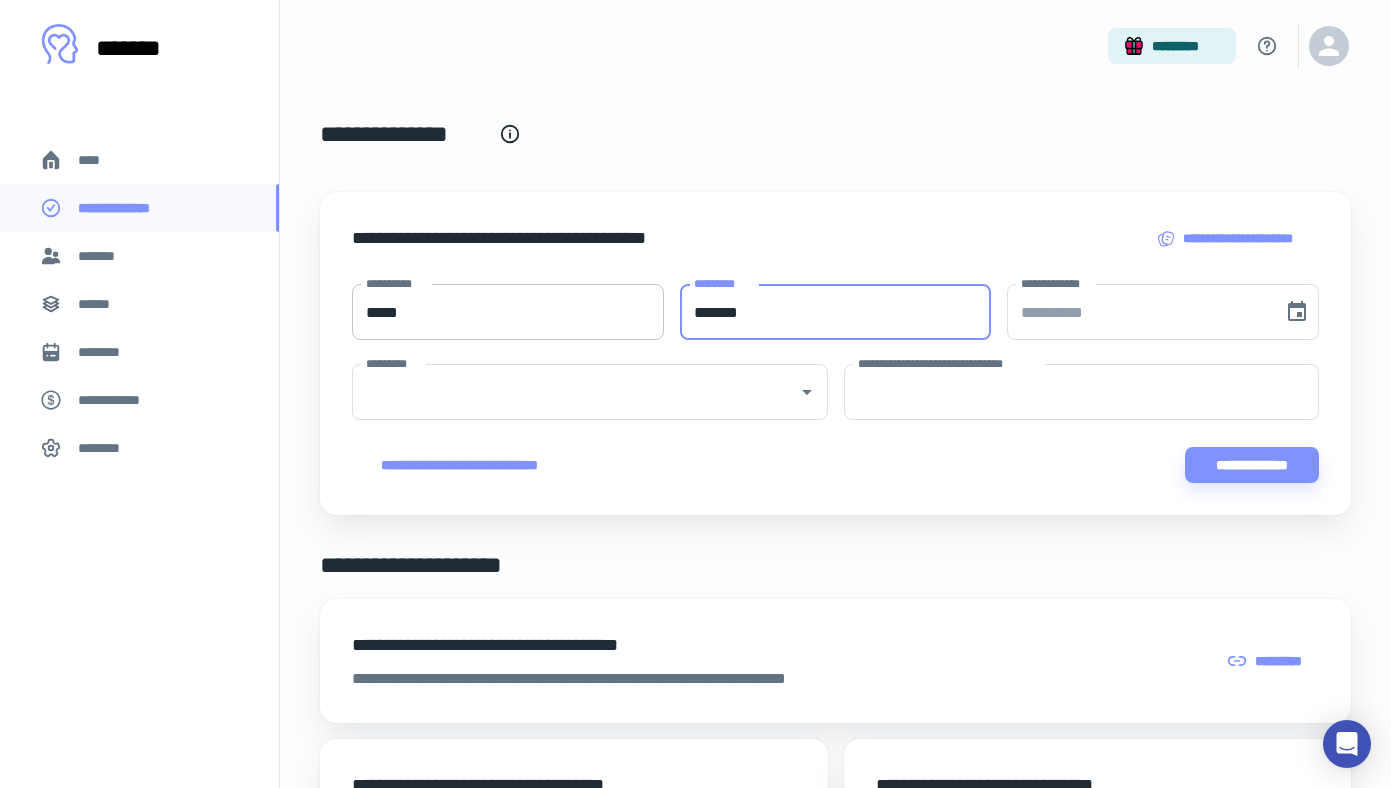 type on "*******" 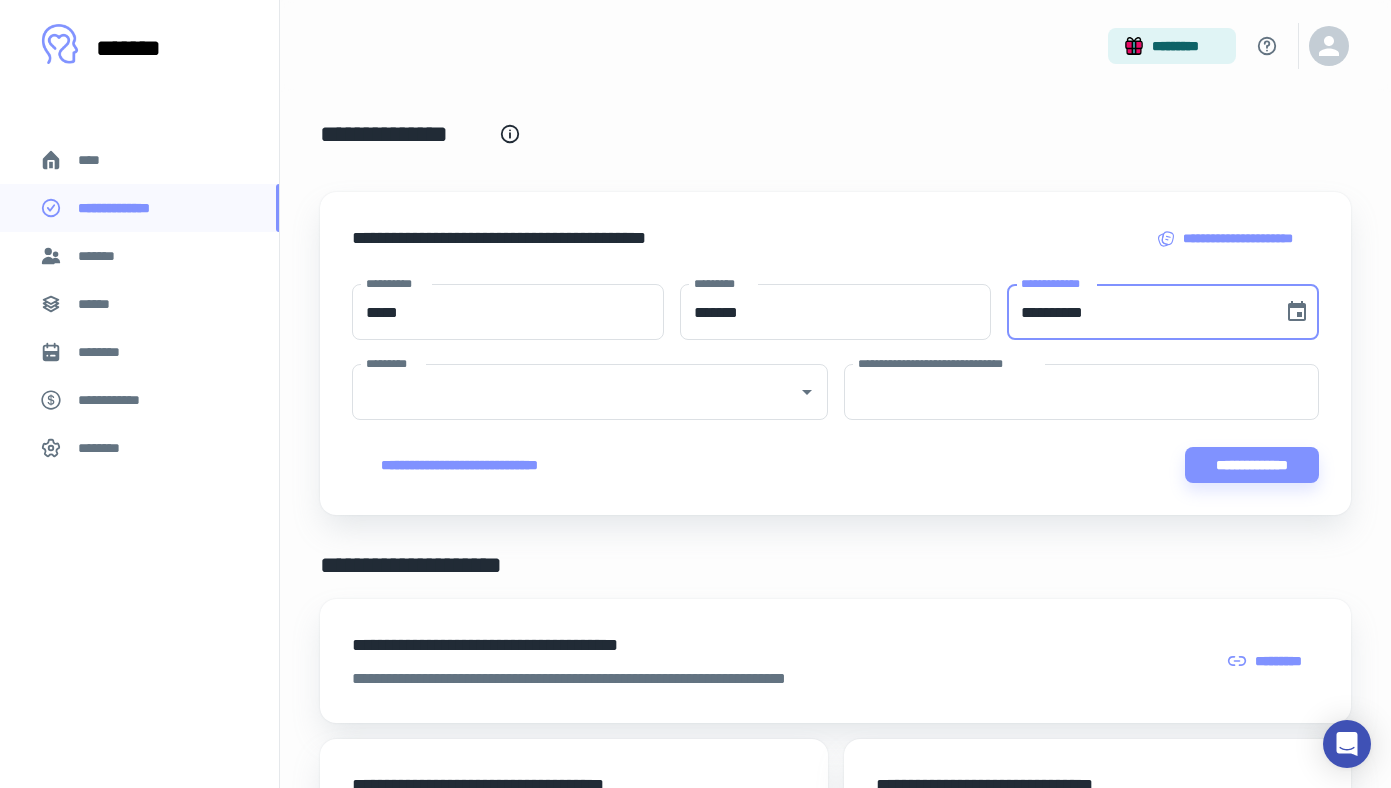 drag, startPoint x: 1081, startPoint y: 315, endPoint x: 1005, endPoint y: 314, distance: 76.00658 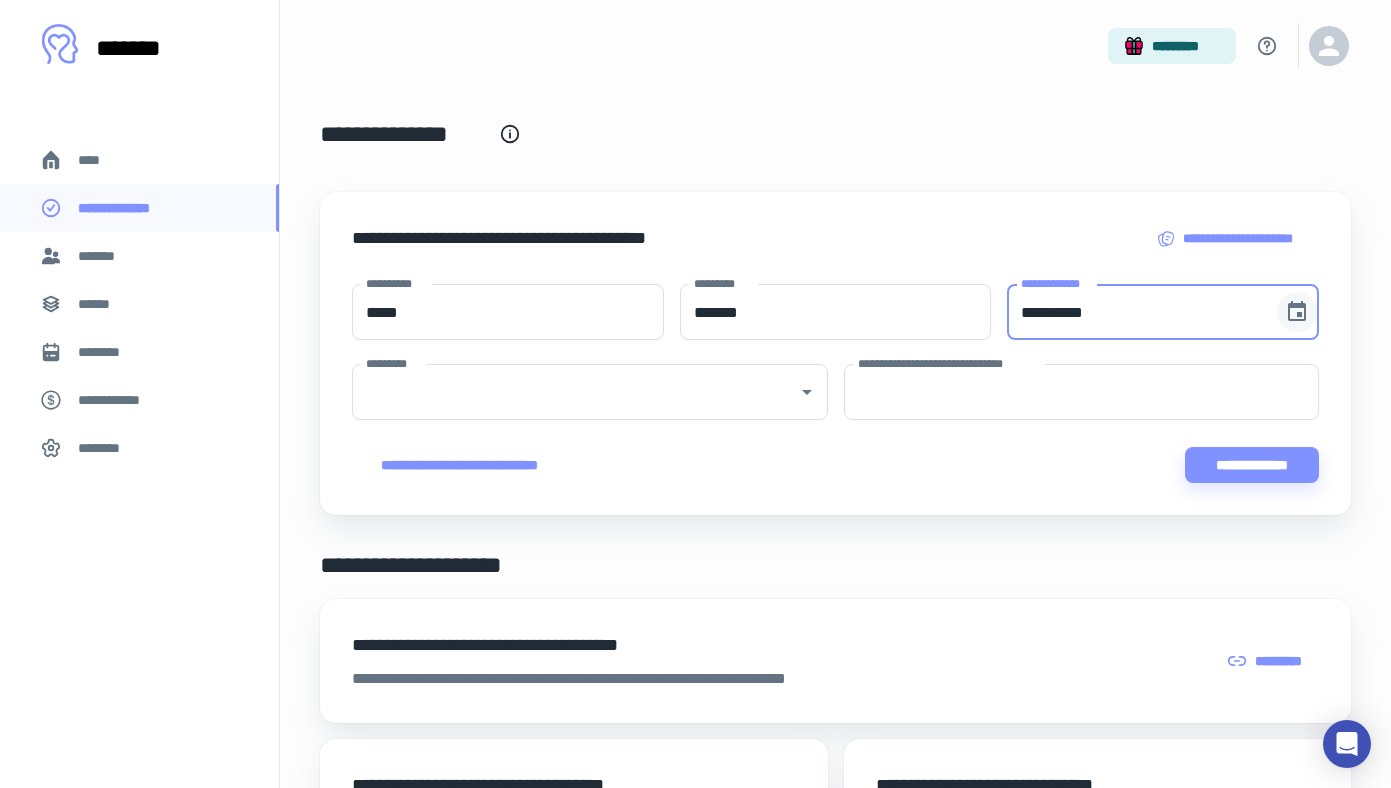 click 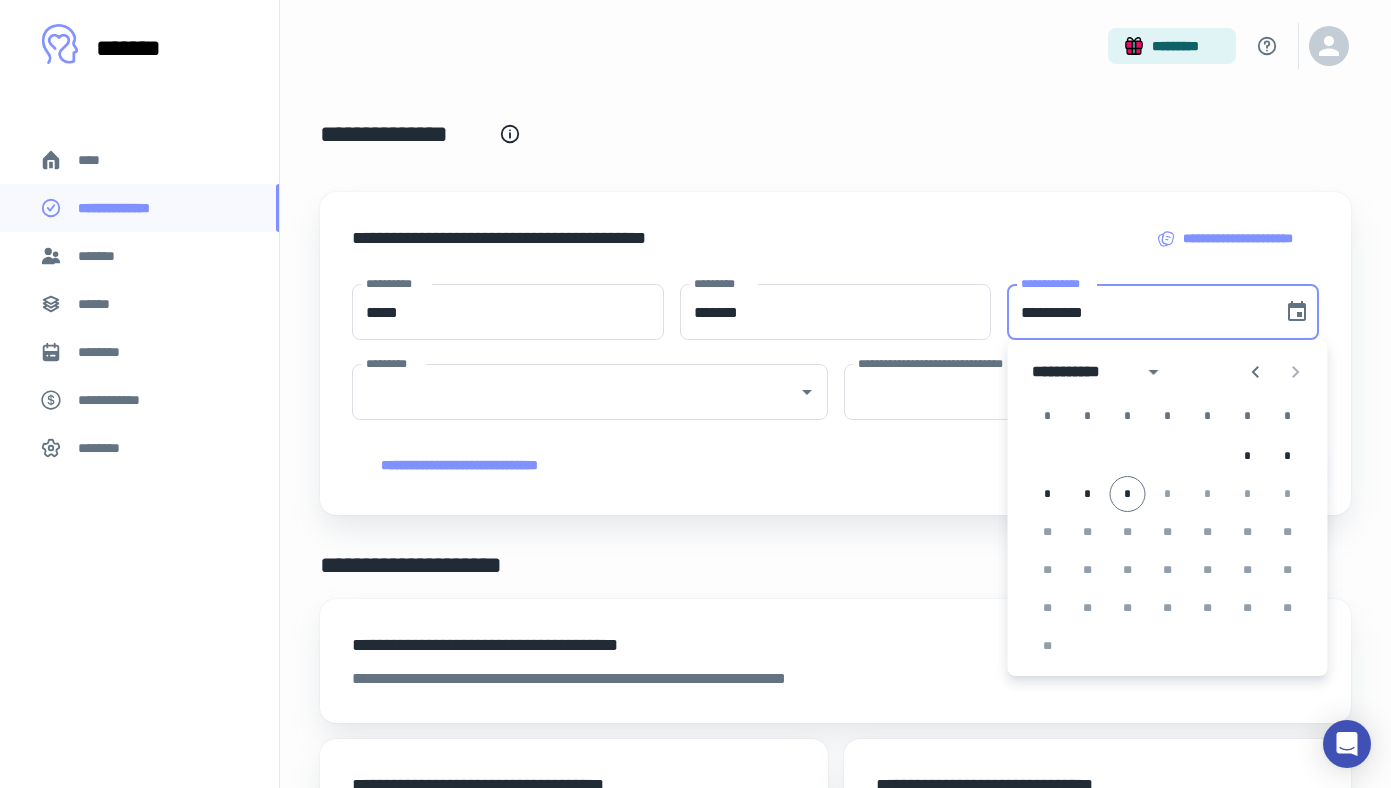 click on "**********" at bounding box center (1138, 312) 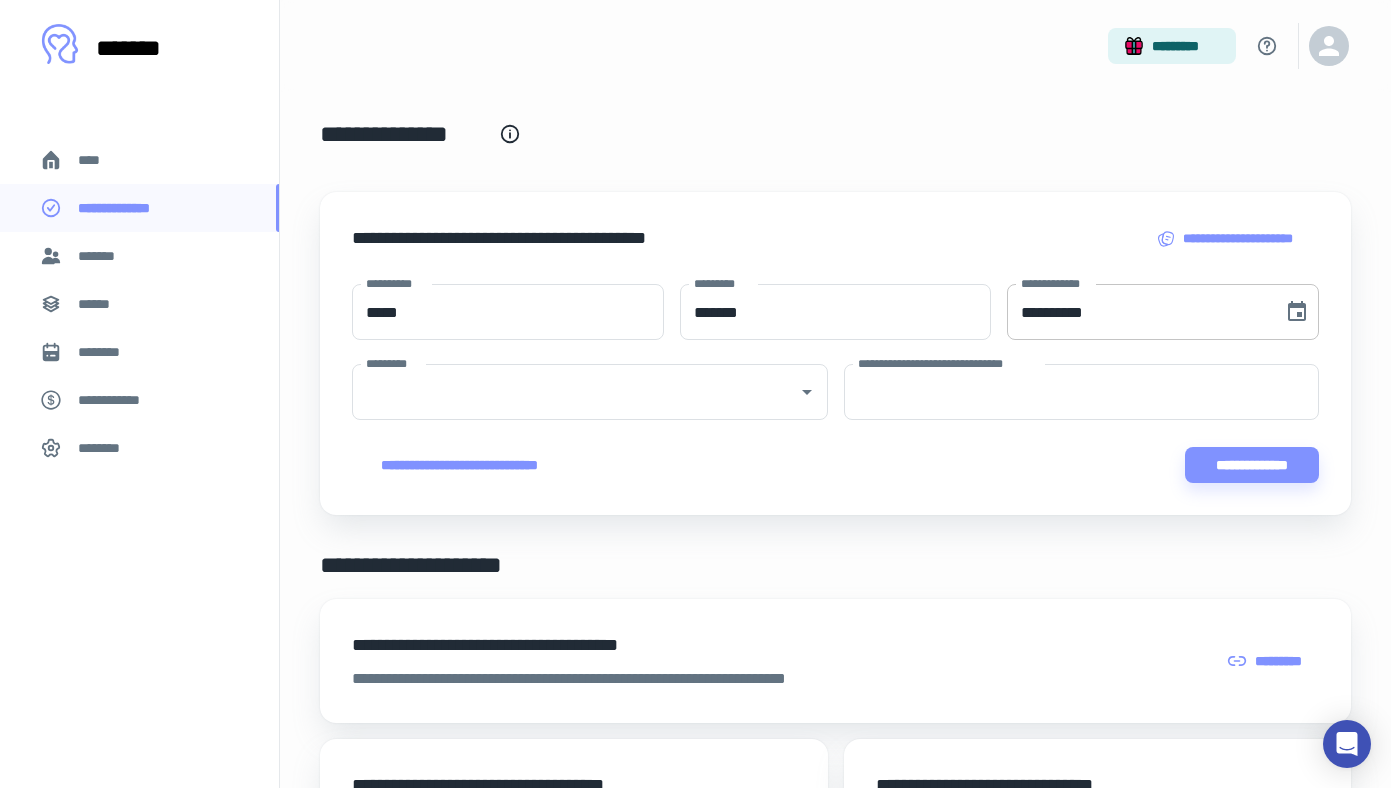 click on "**********" at bounding box center [1138, 312] 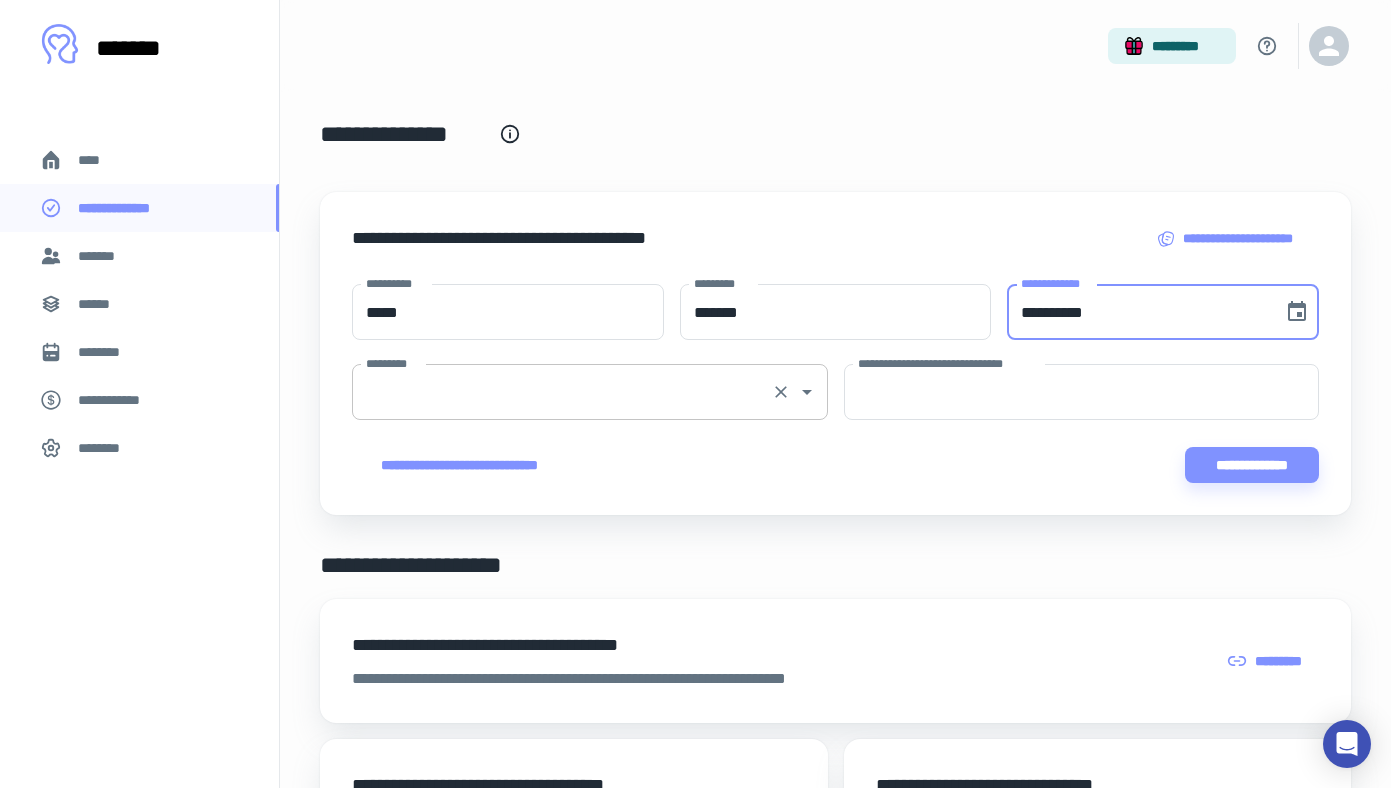 type on "**********" 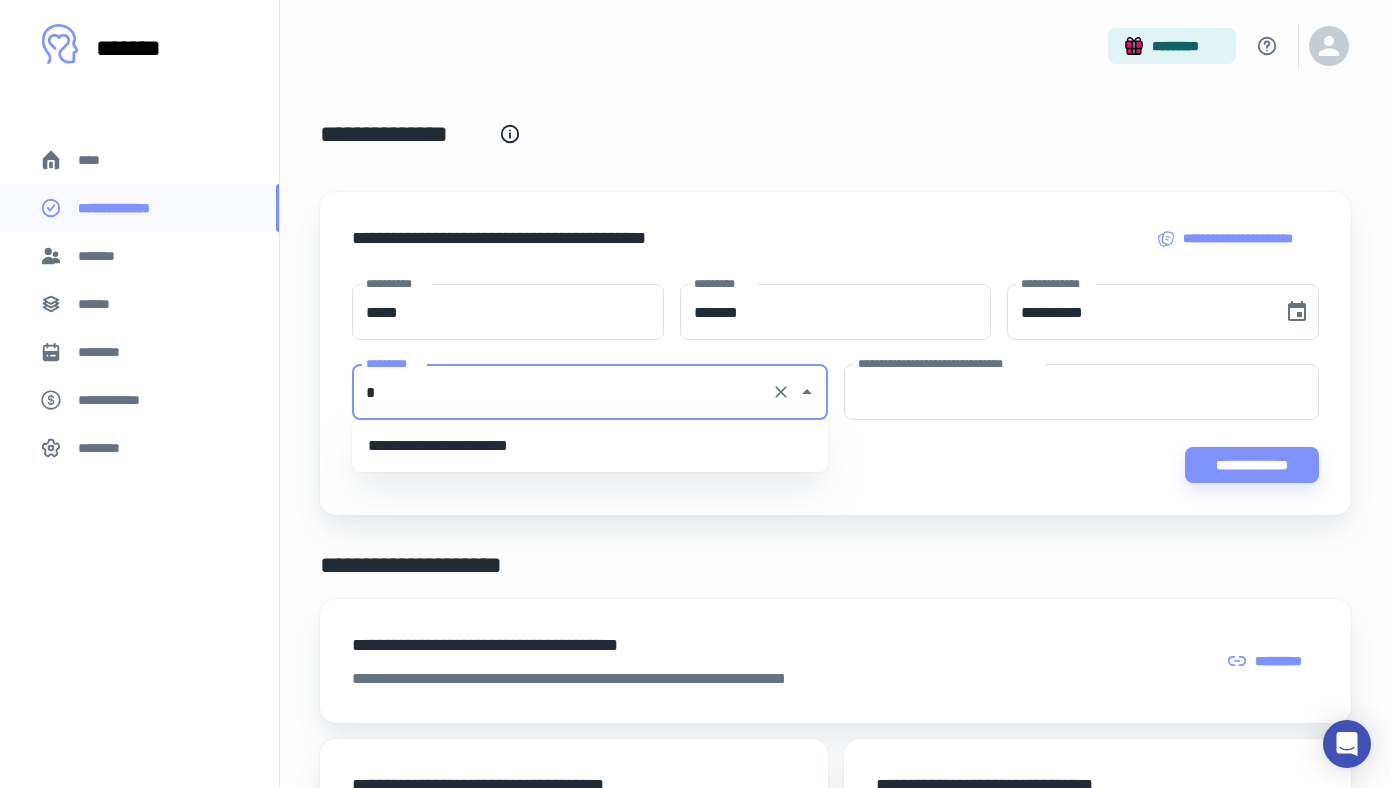 scroll, scrollTop: 0, scrollLeft: 0, axis: both 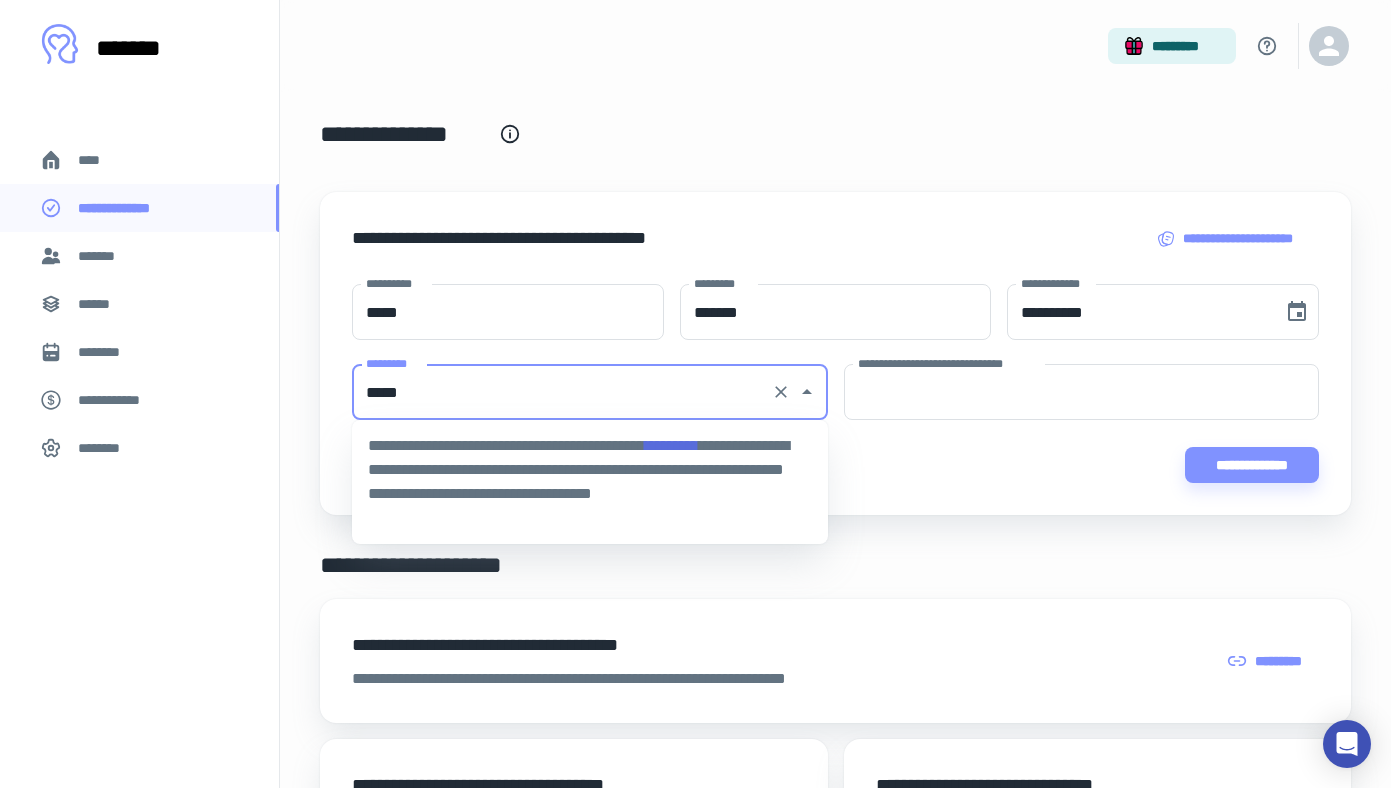 click on "*********" at bounding box center (672, 445) 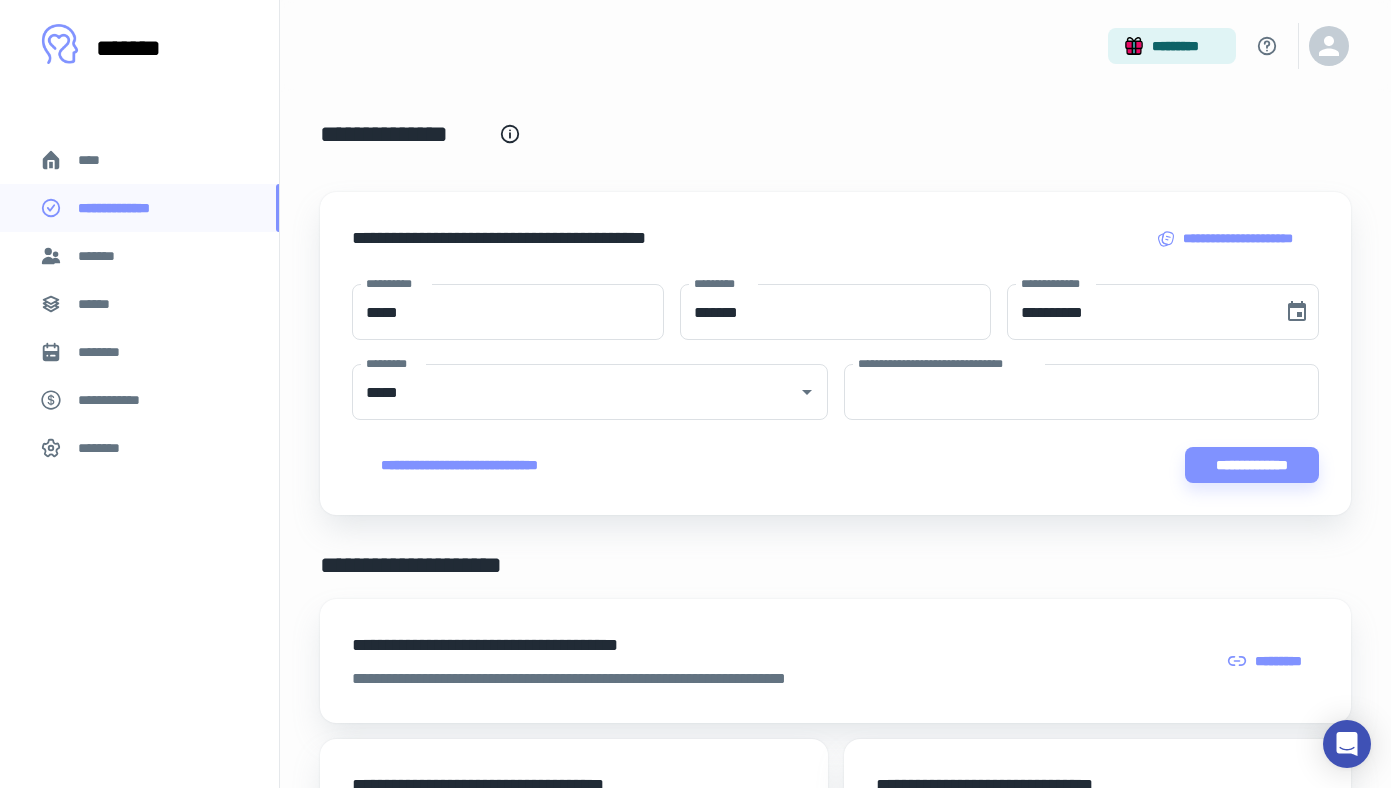 type 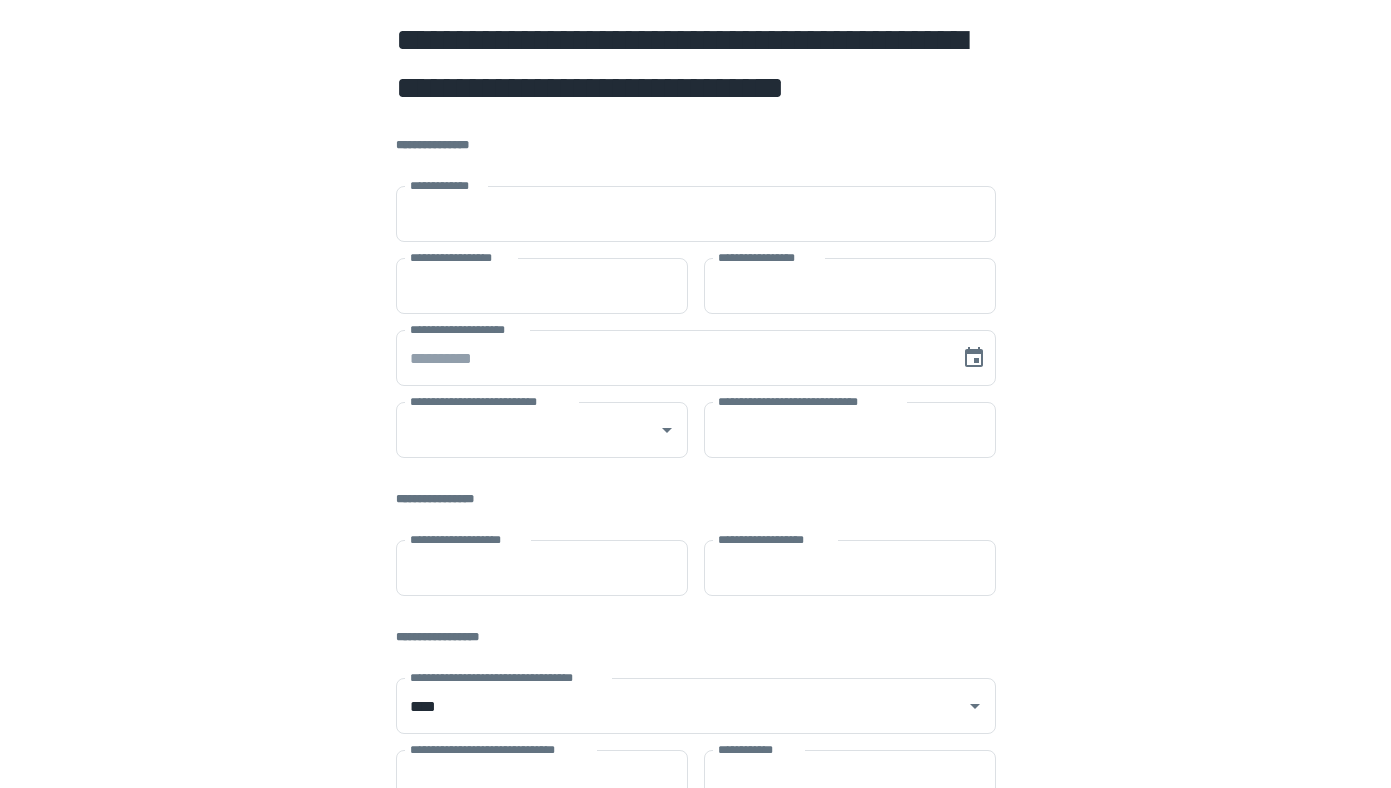 scroll, scrollTop: 0, scrollLeft: 0, axis: both 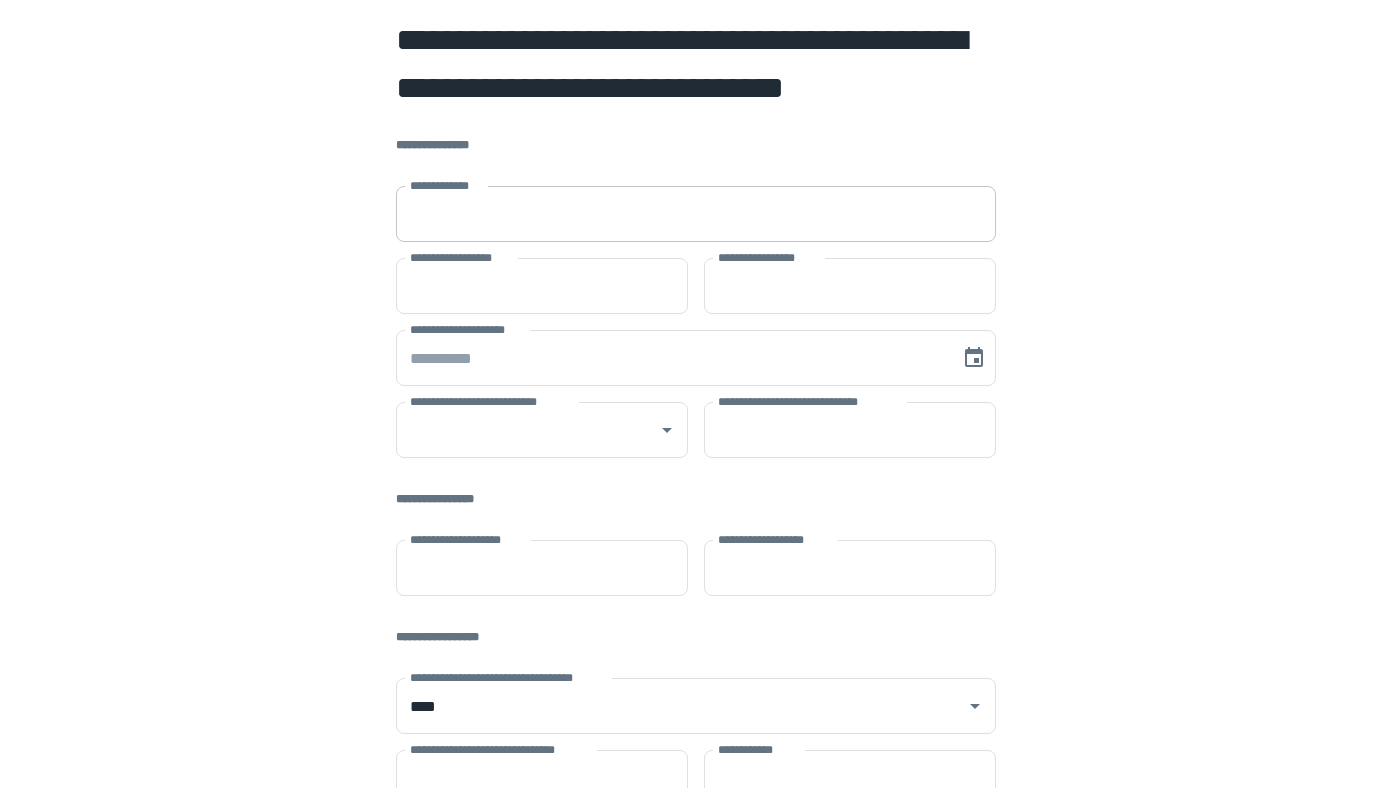 click on "**********" at bounding box center (696, 214) 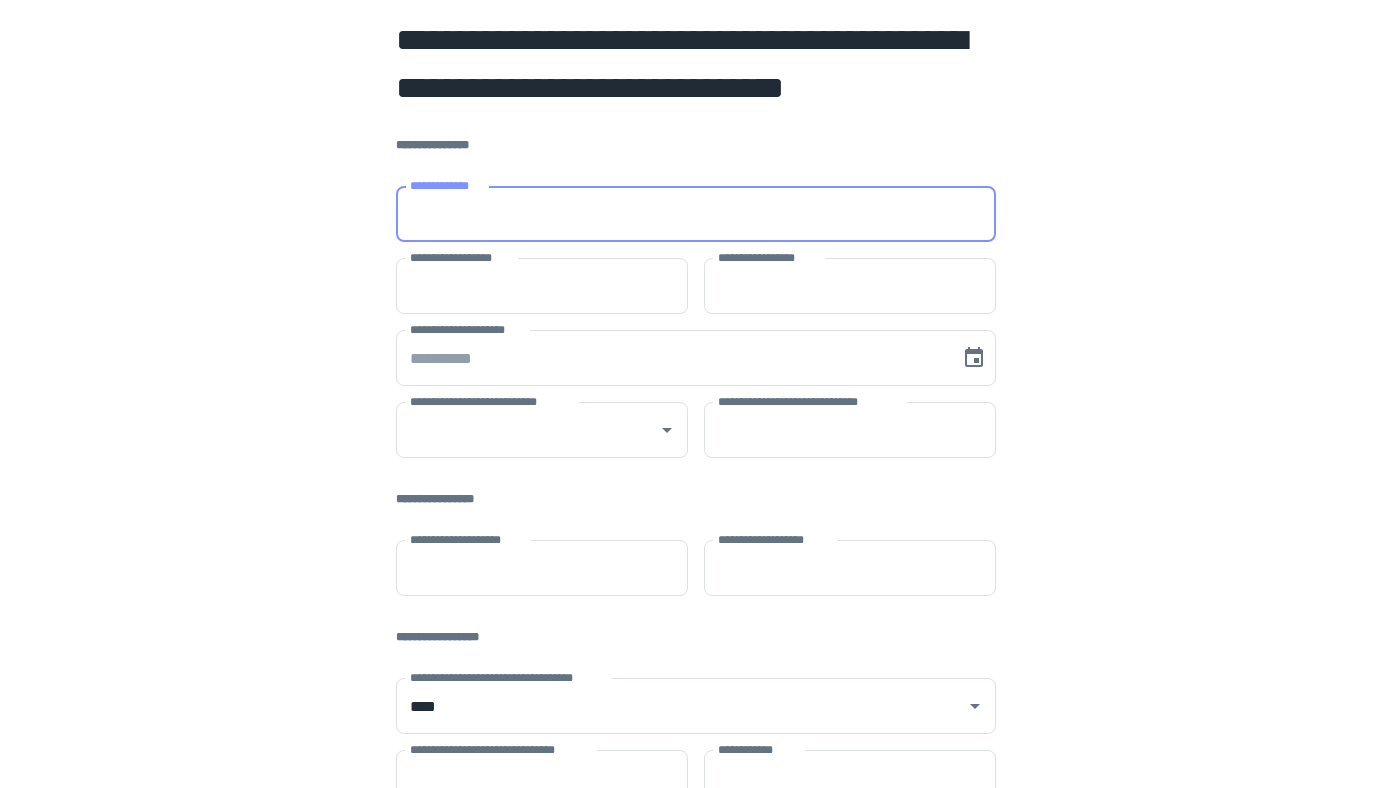 type on "**********" 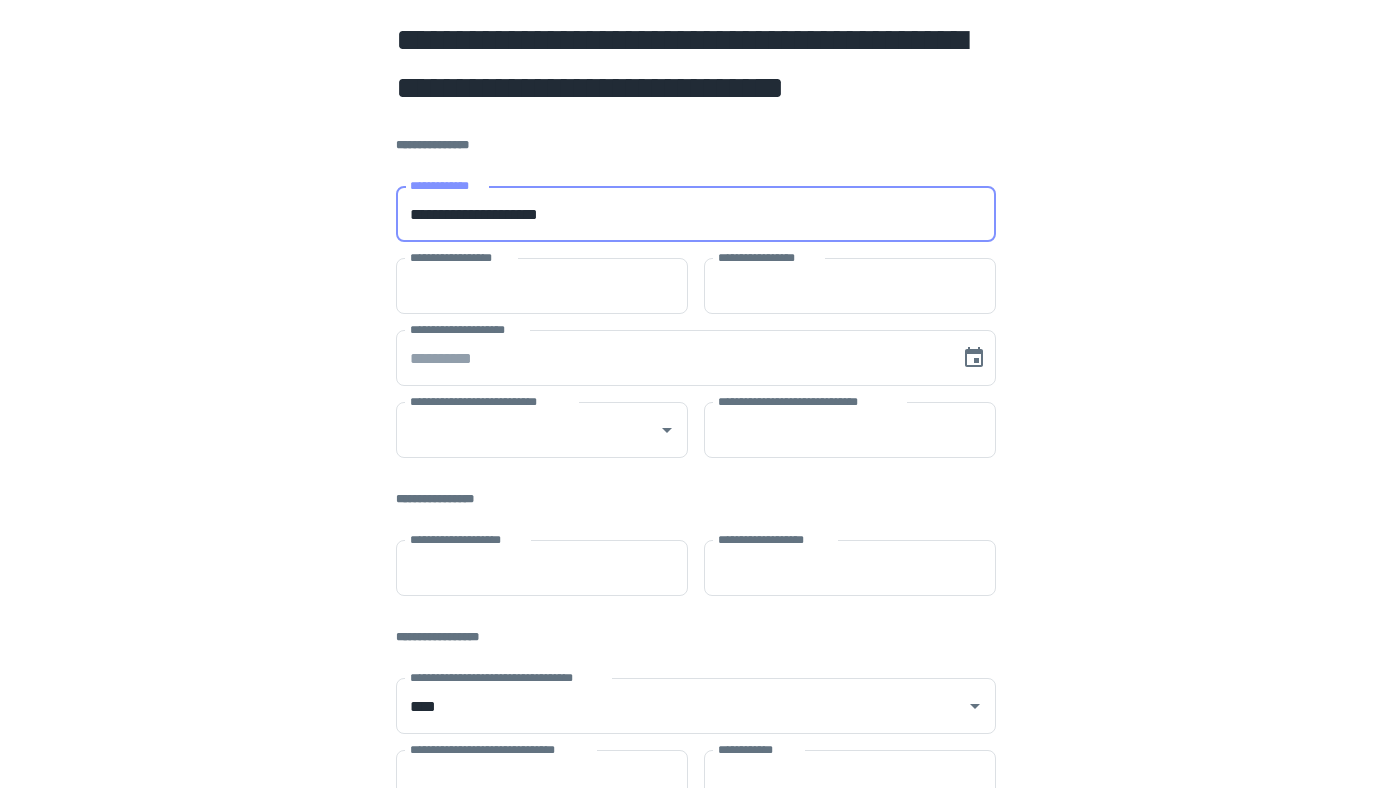 type on "****" 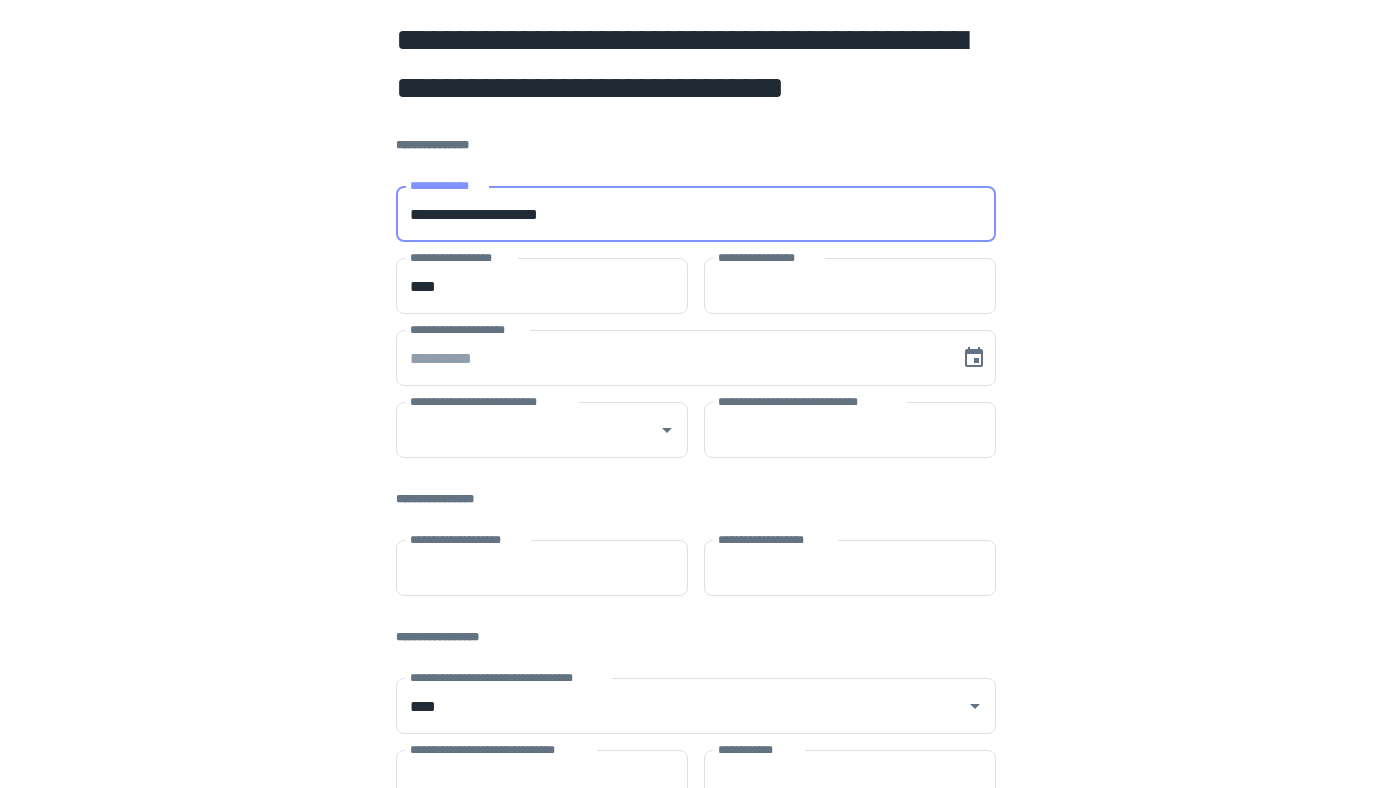 type on "*********" 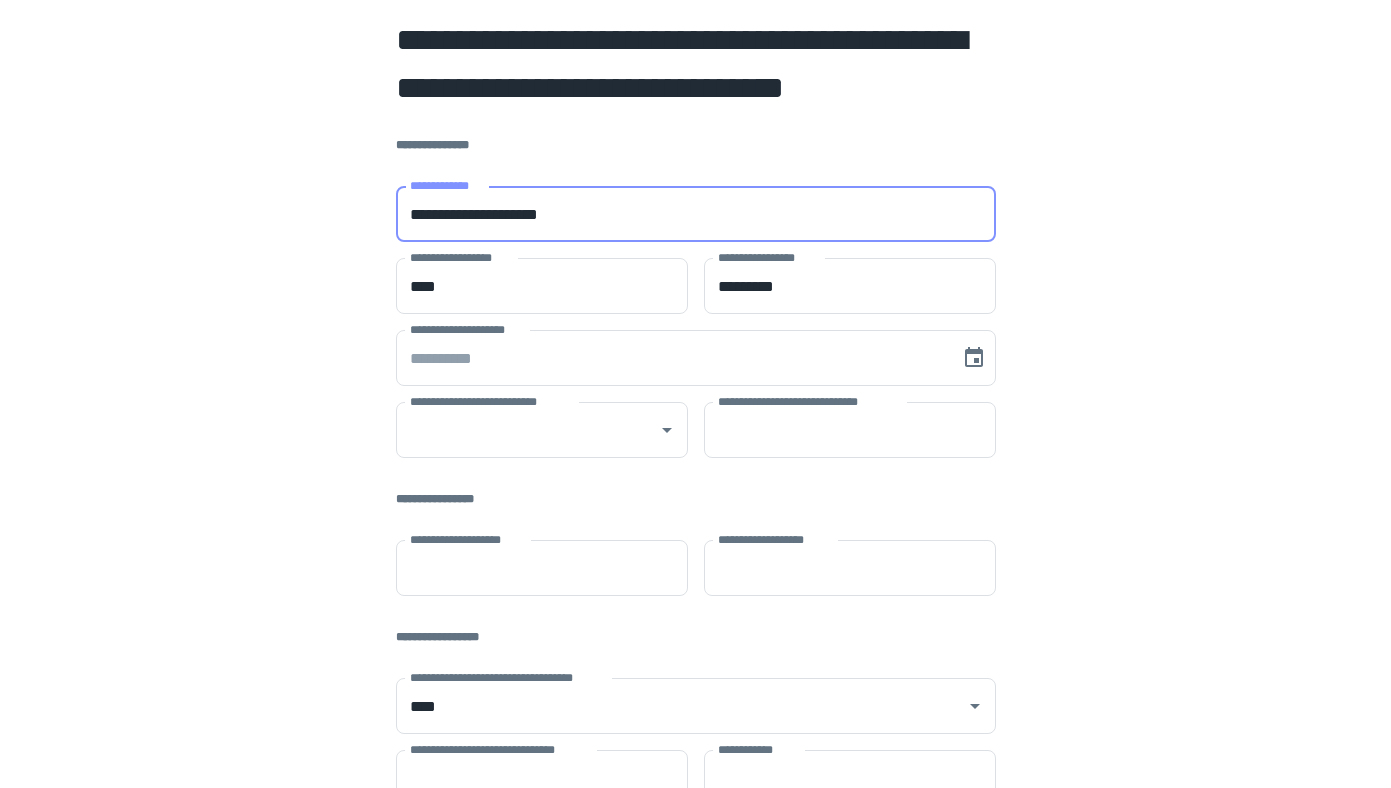 type on "*********" 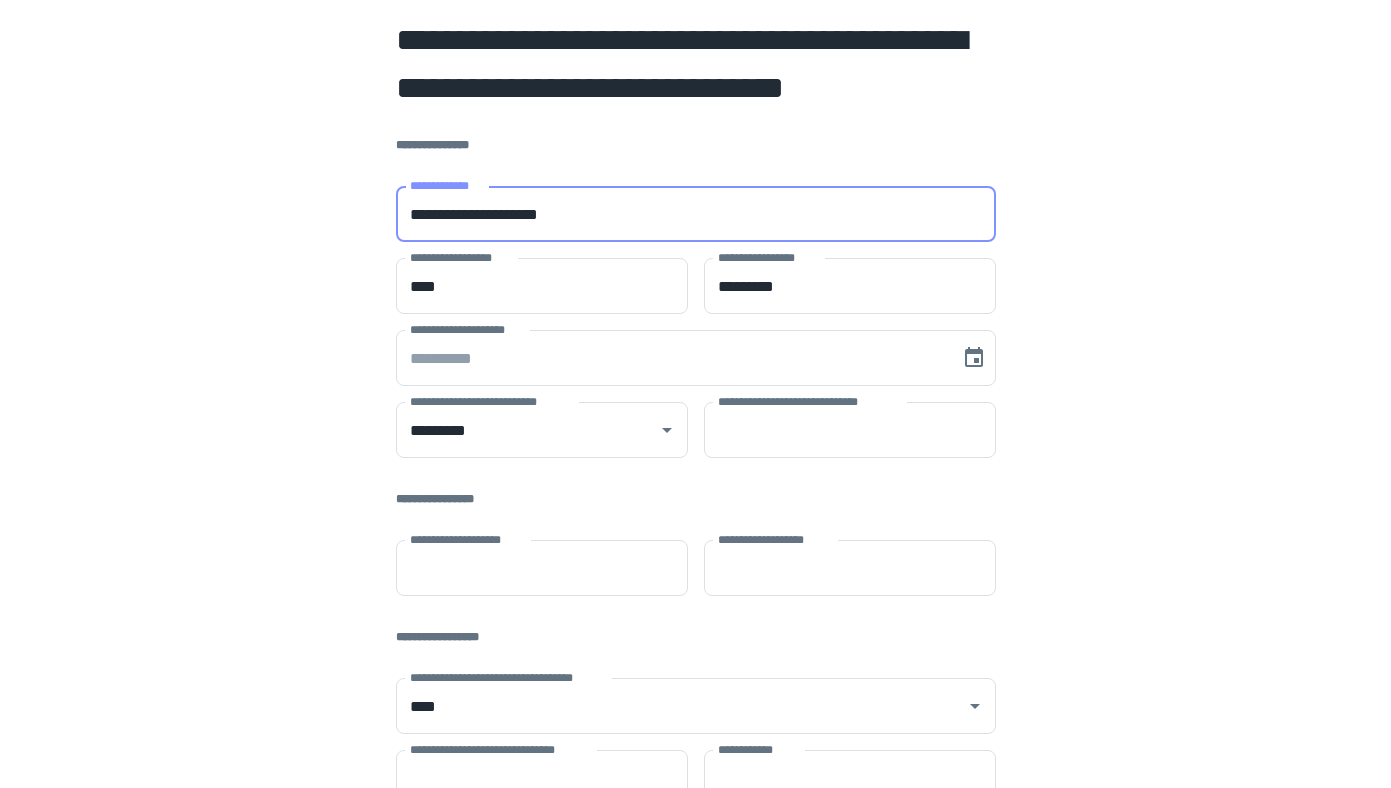 type on "*****" 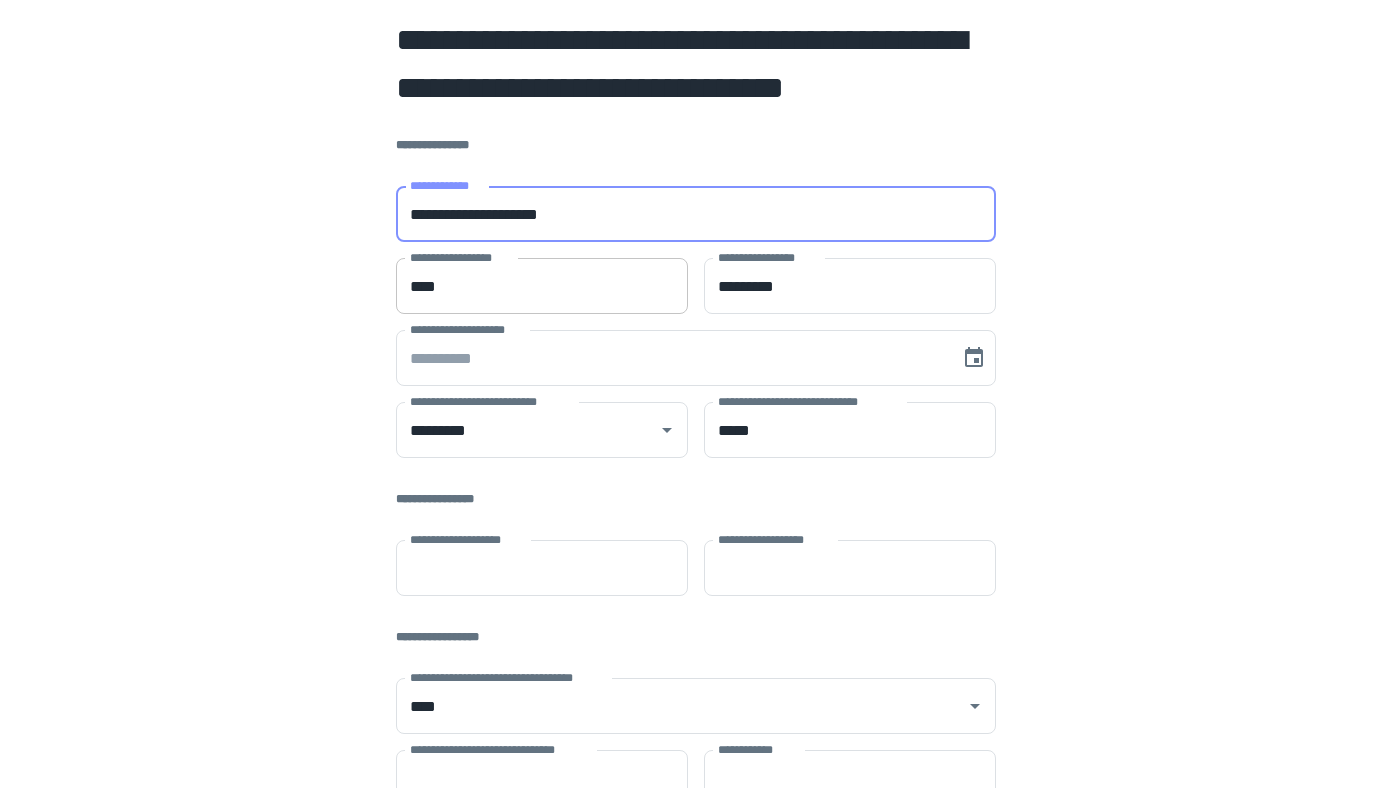 type 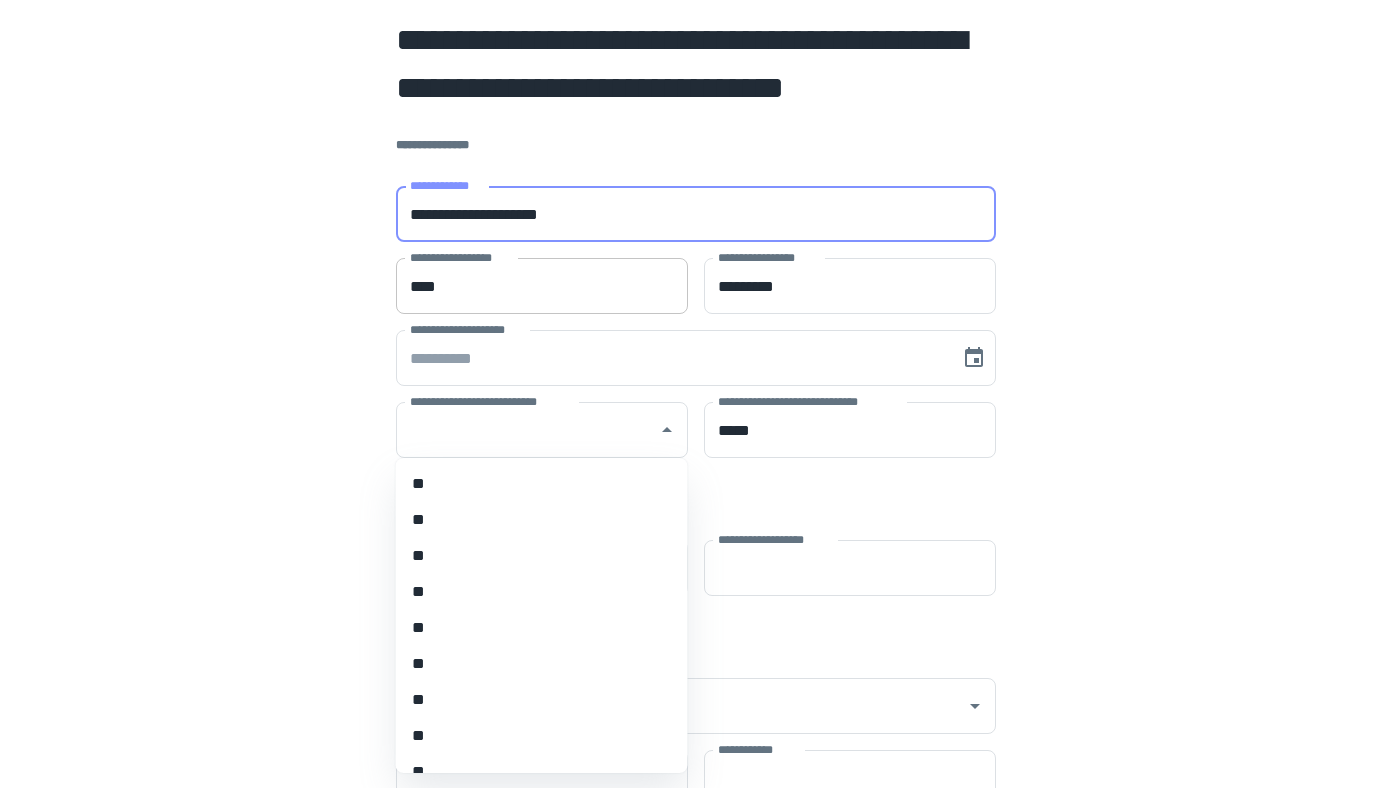 click on "****" at bounding box center (542, 286) 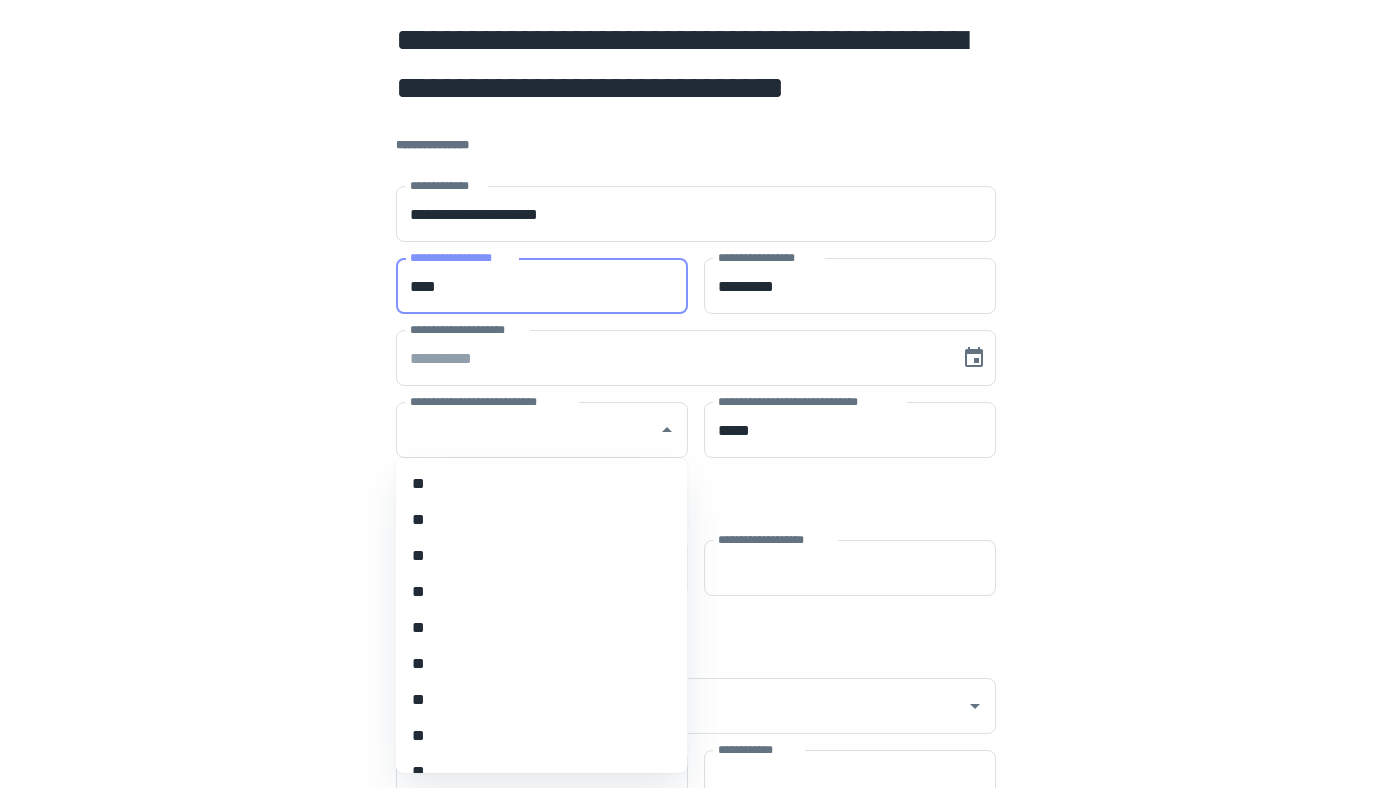 click on "****" at bounding box center [542, 286] 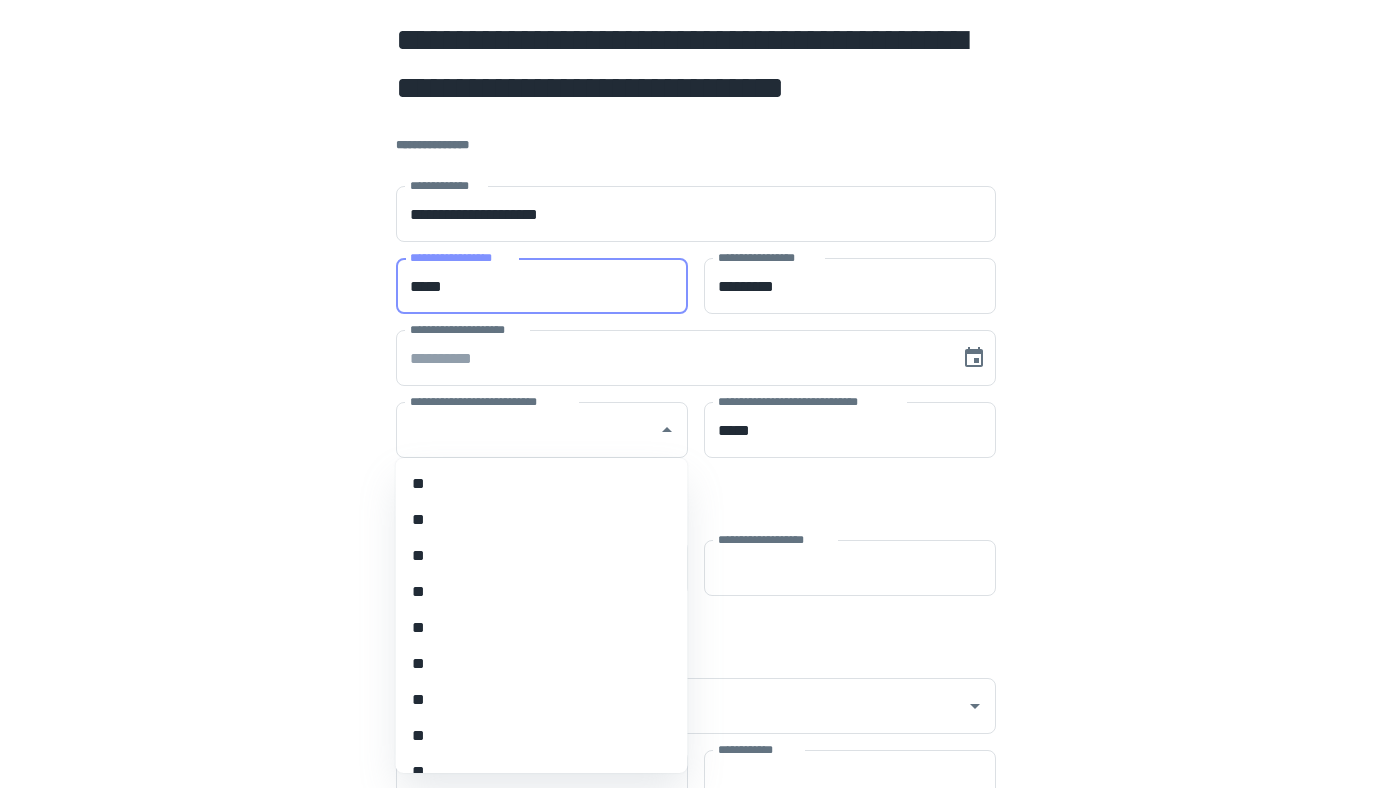 type on "*****" 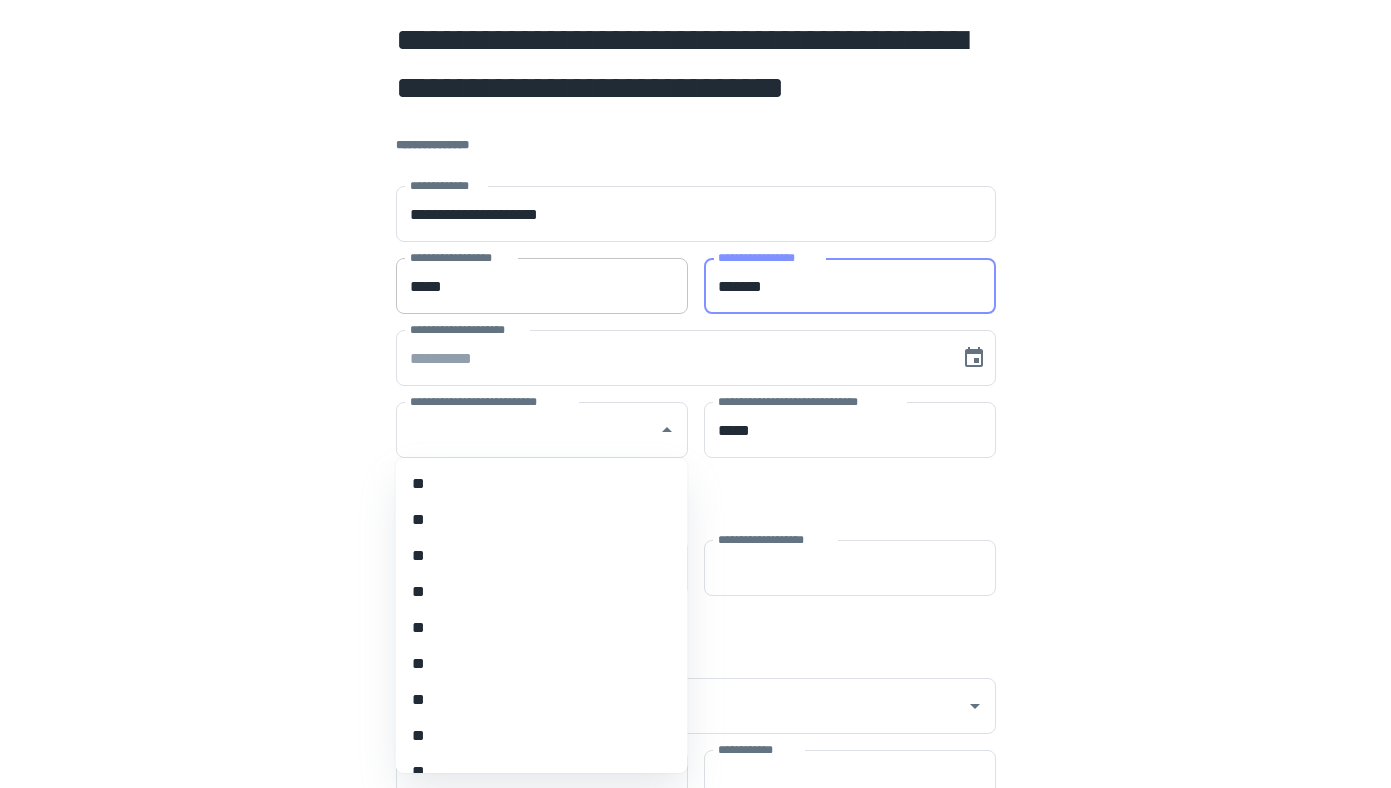 type on "*******" 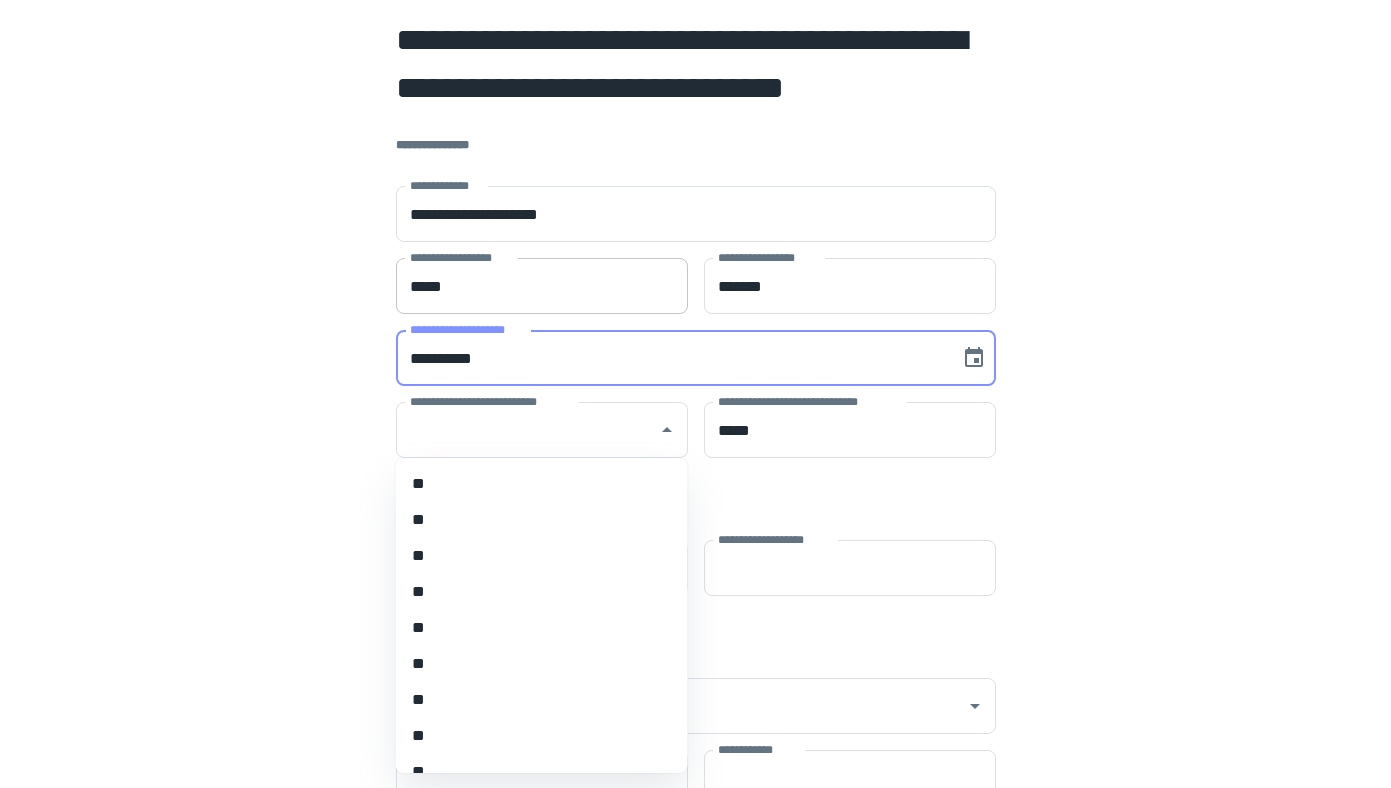 type on "**********" 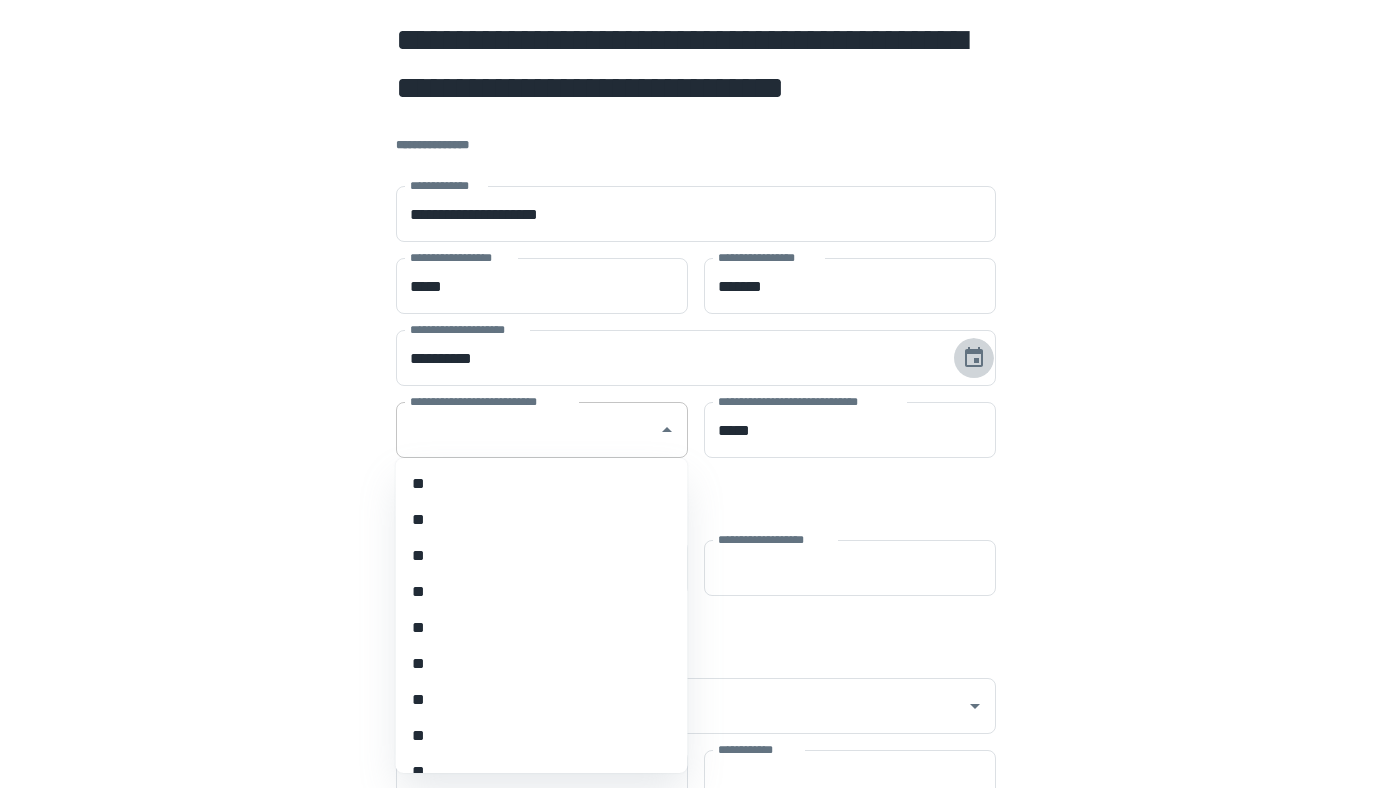 click on "**********" at bounding box center (527, 430) 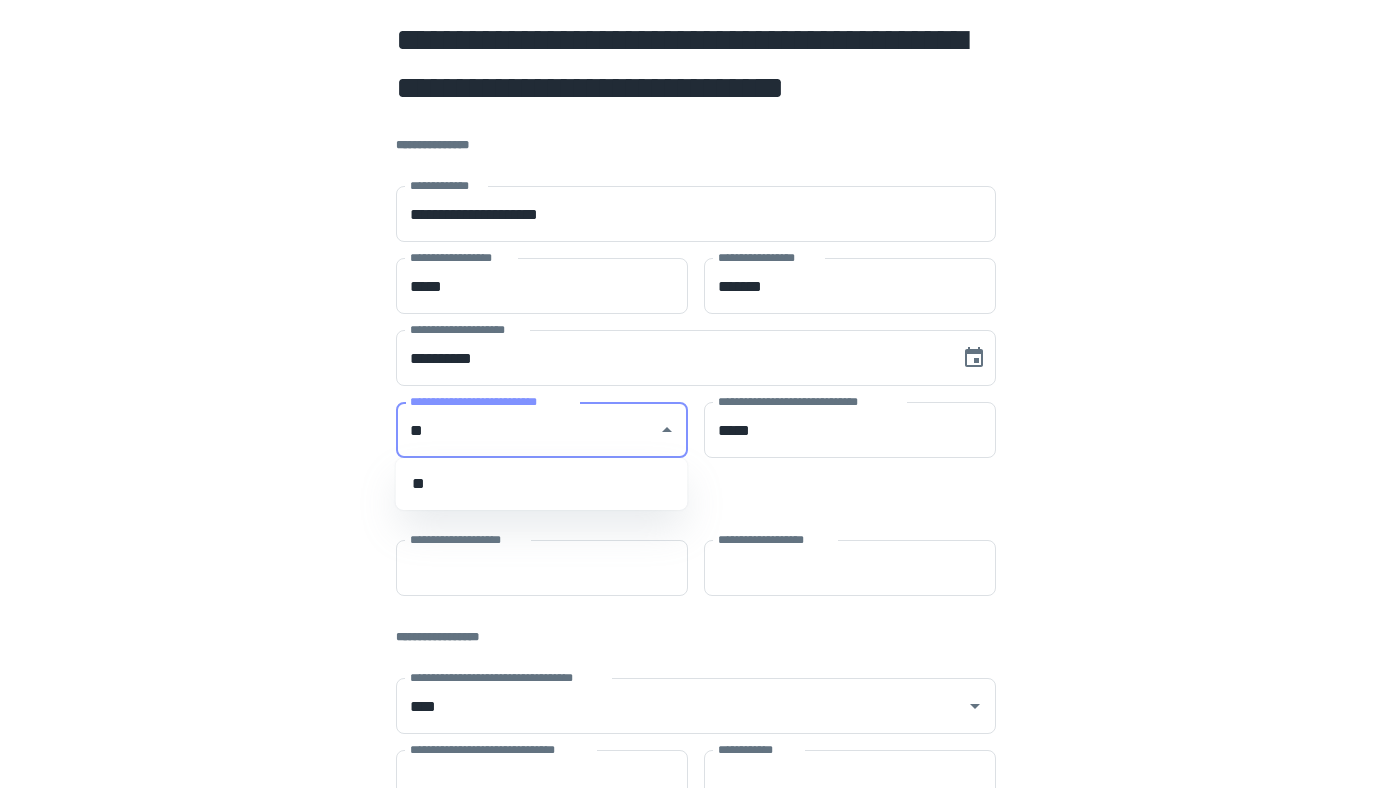 type on "*" 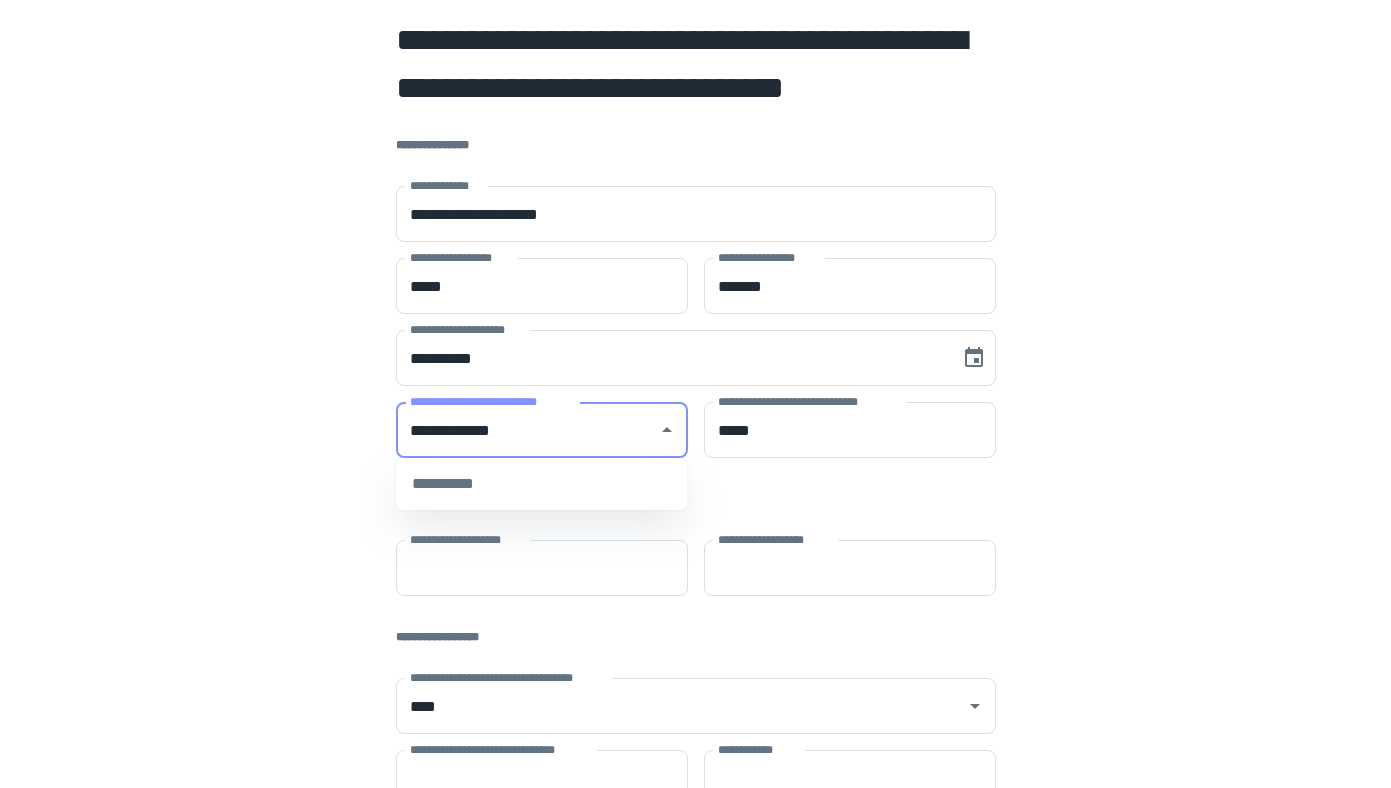 type on "**********" 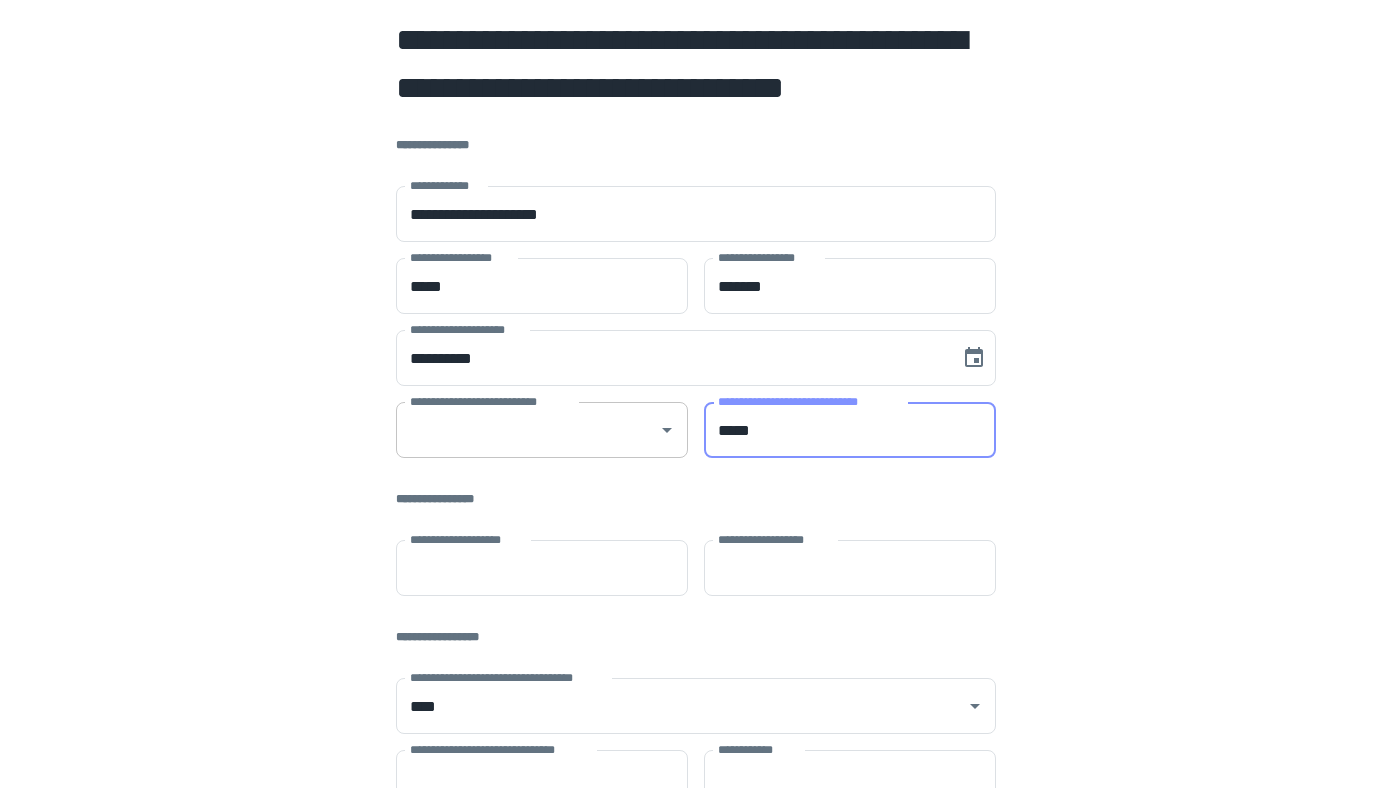 type on "*****" 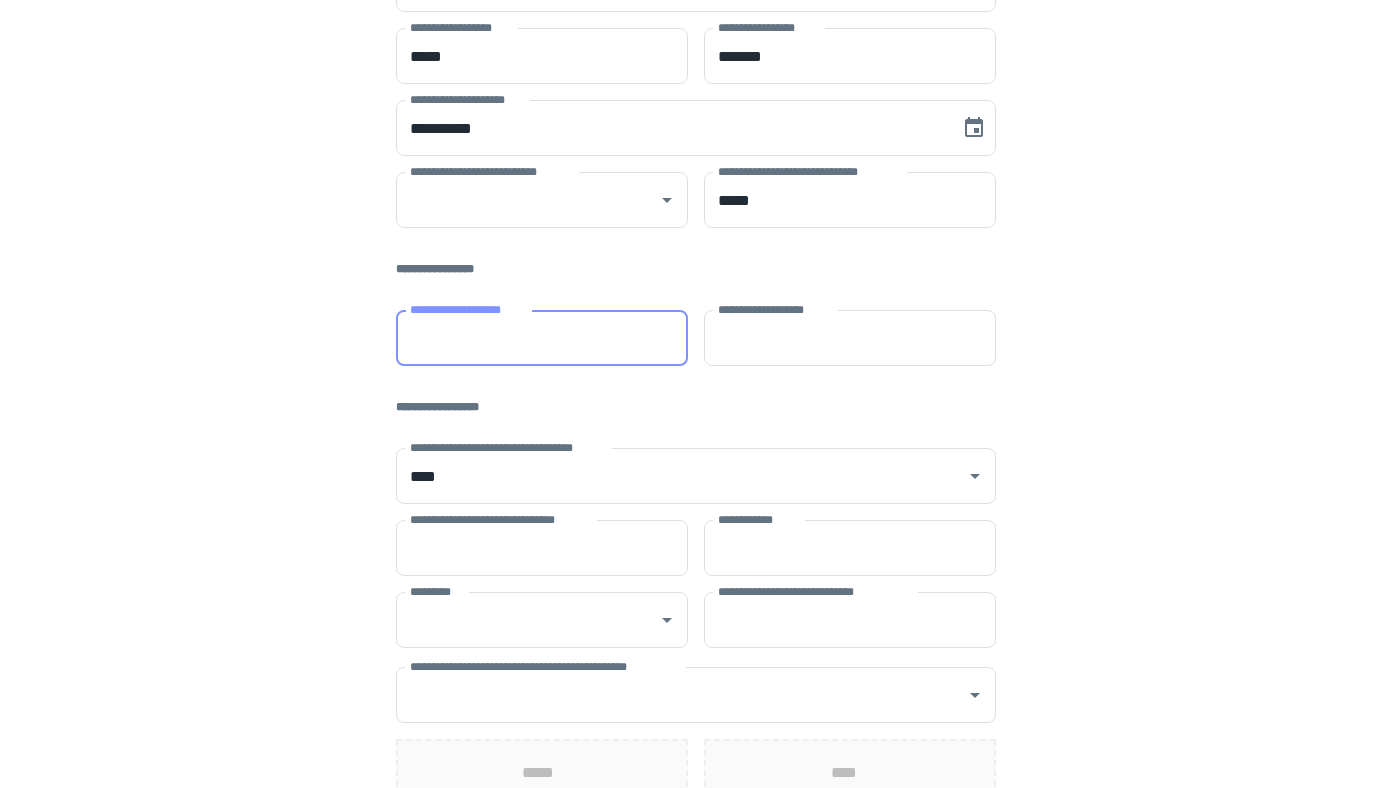 scroll, scrollTop: 228, scrollLeft: 0, axis: vertical 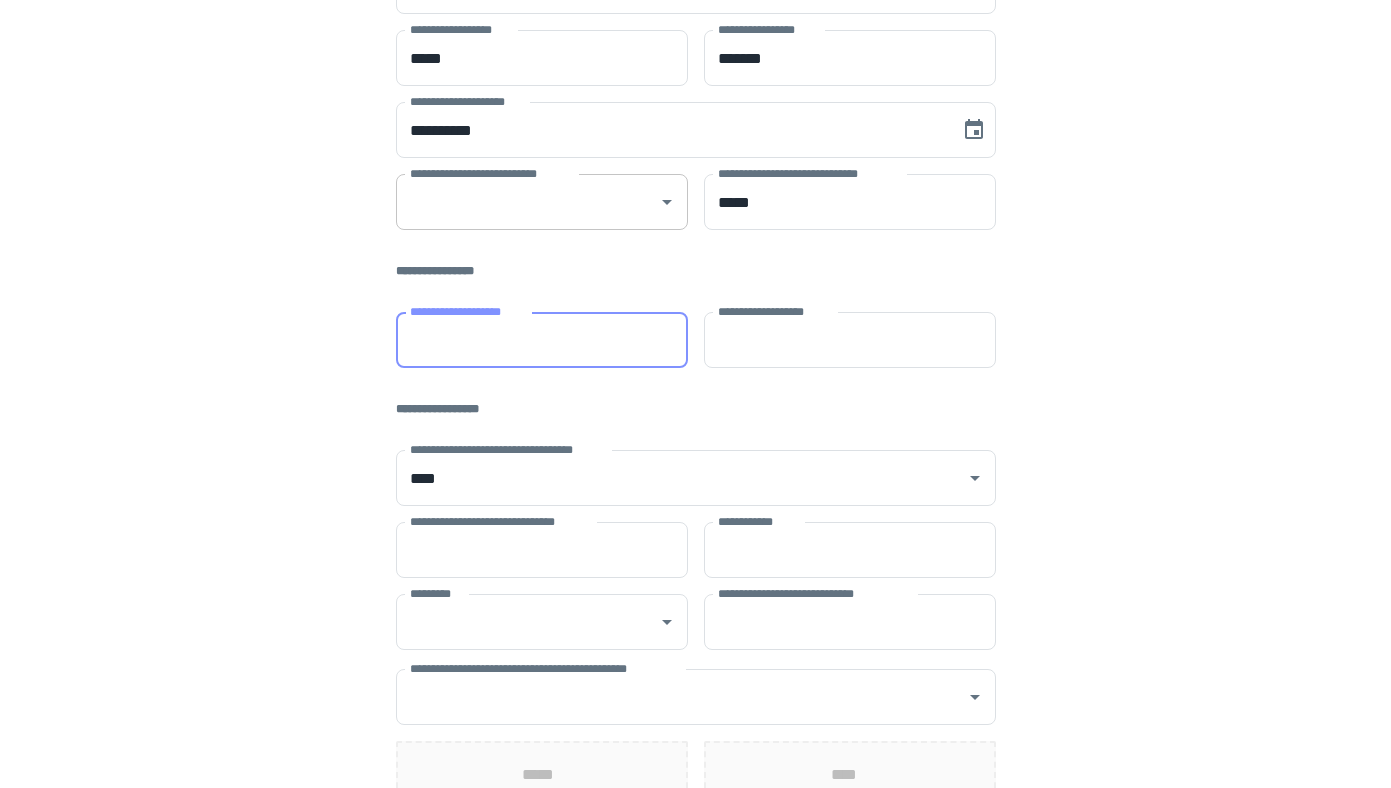 click on "**********" at bounding box center [527, 202] 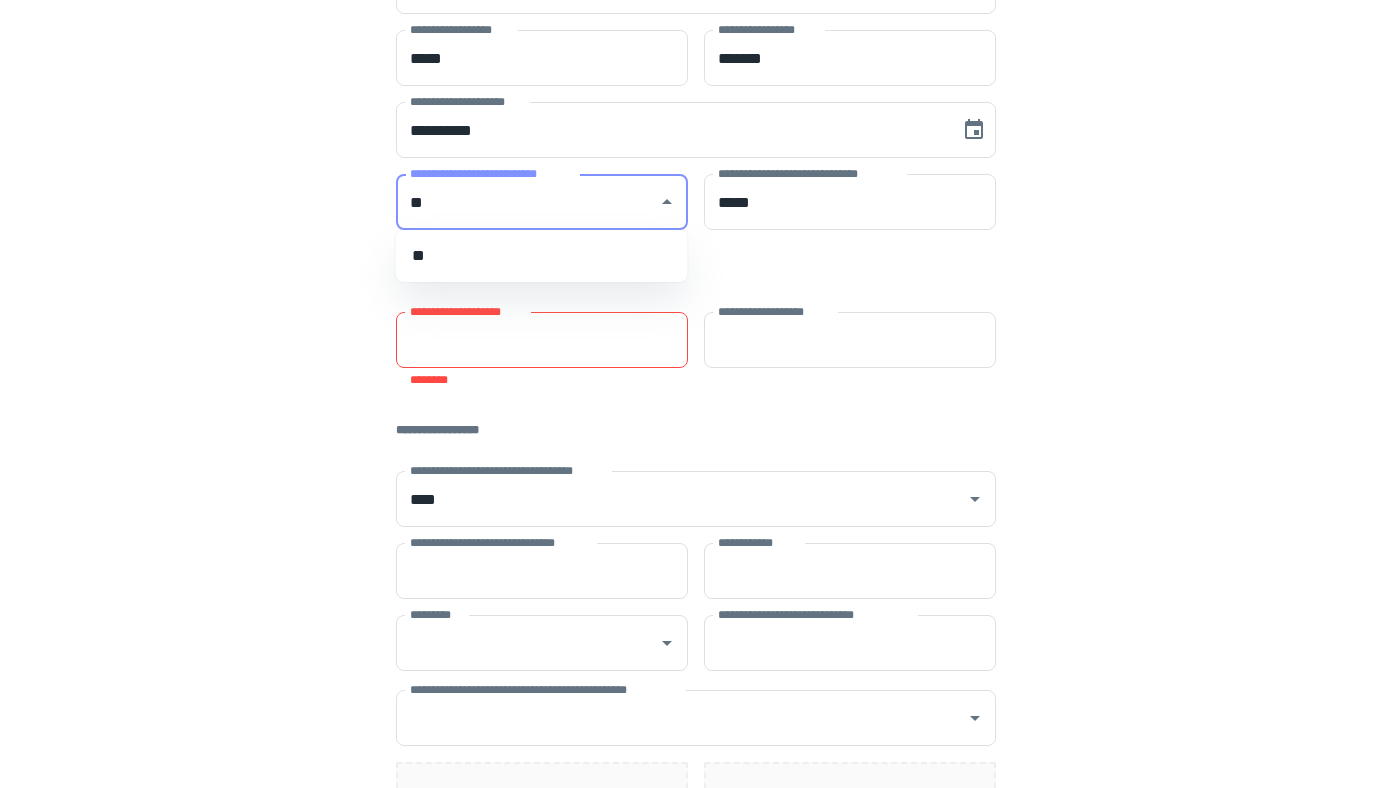 click on "**" at bounding box center (542, 256) 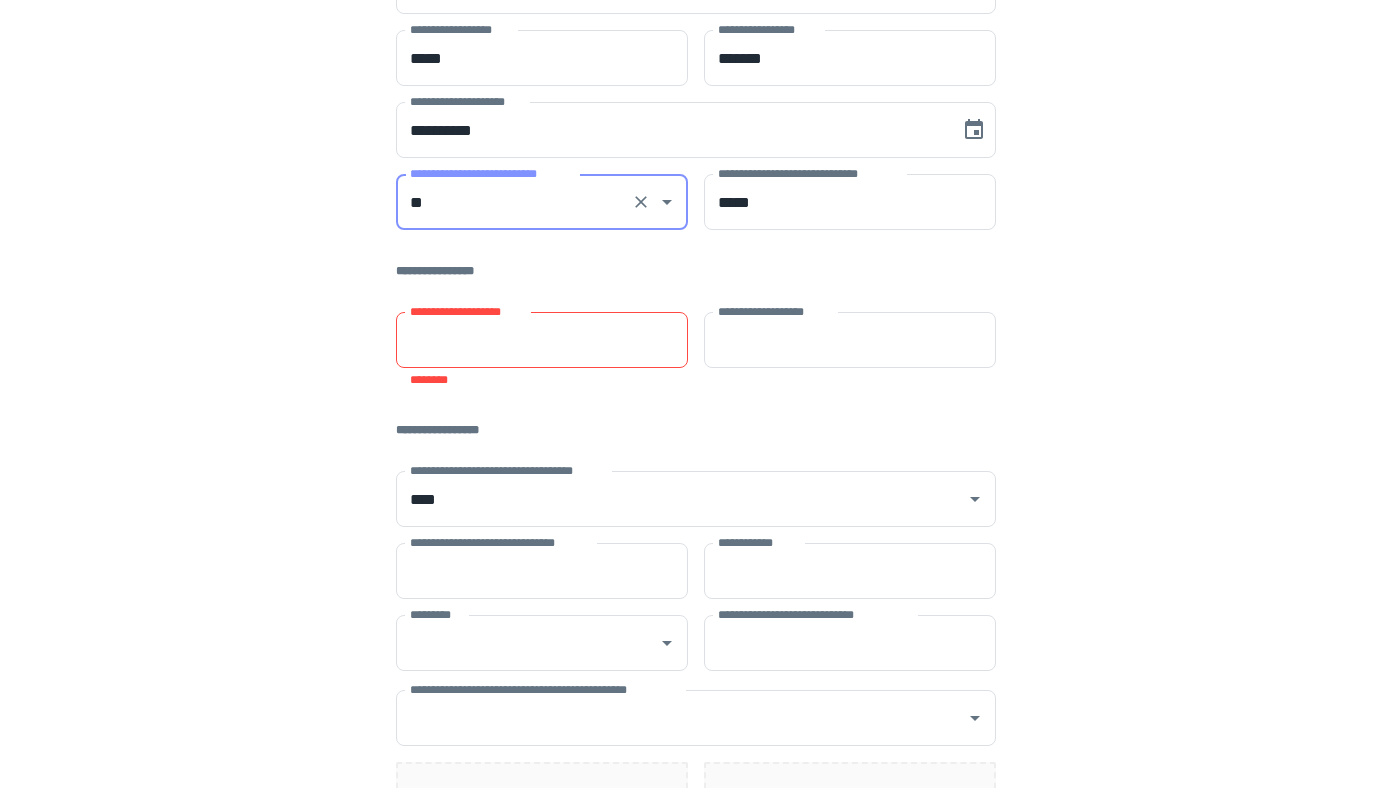 type on "**" 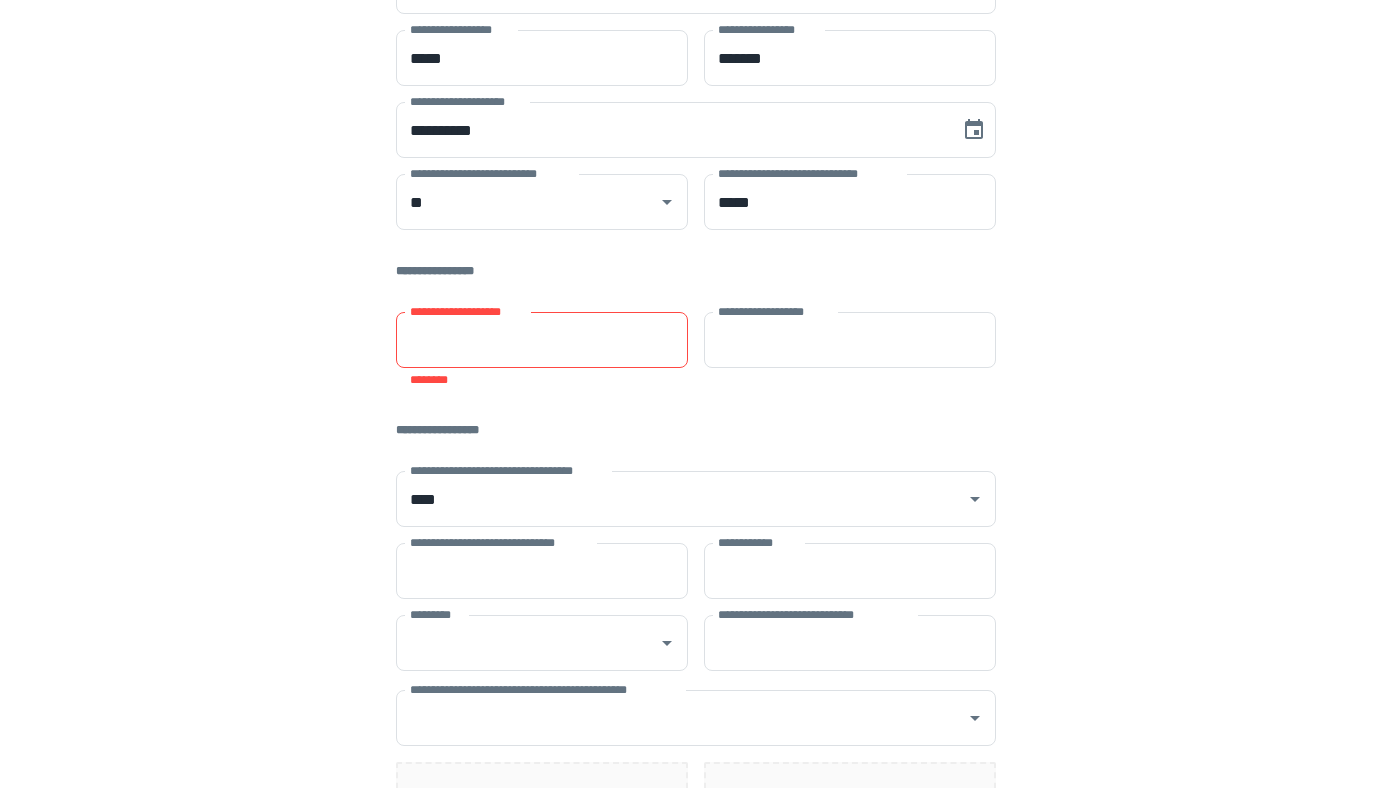 click on "**********" at bounding box center (542, 340) 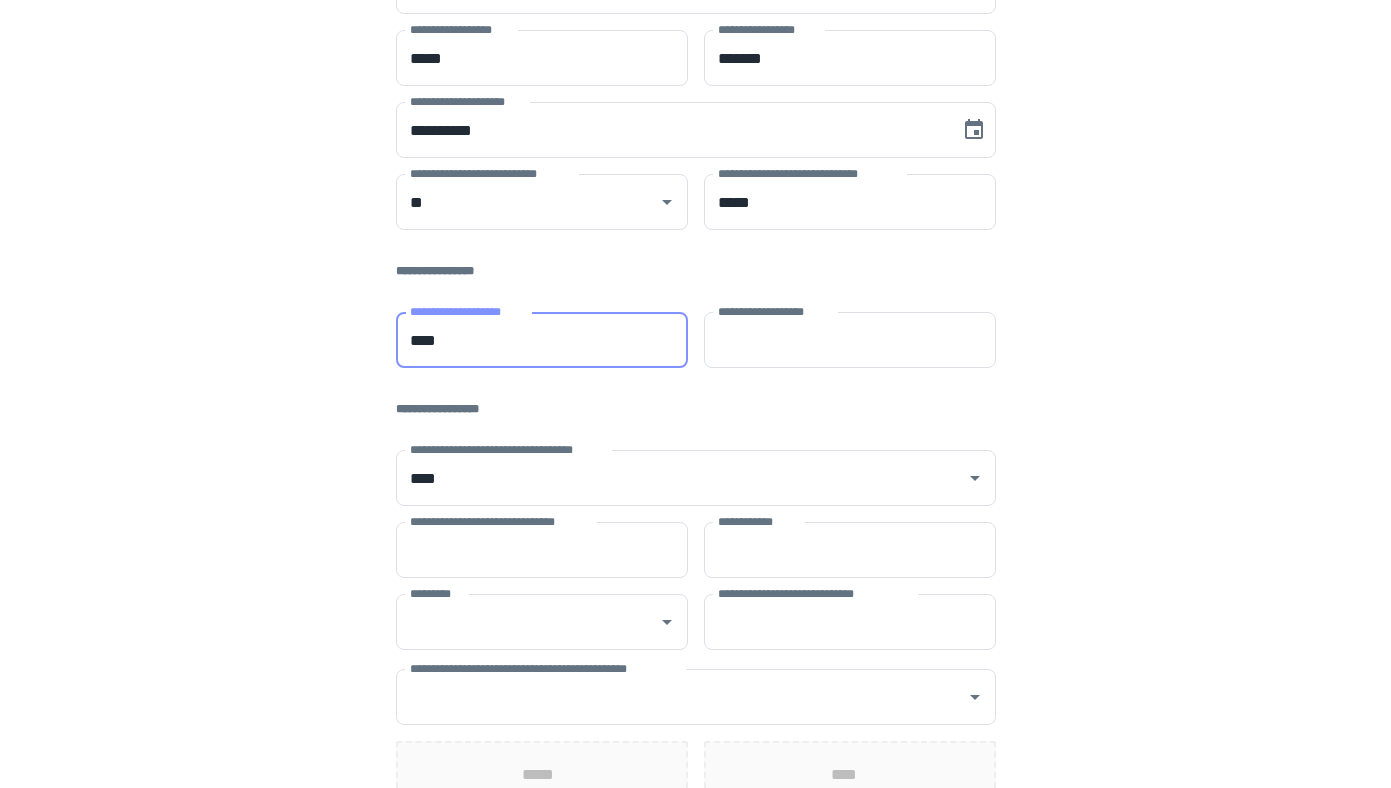 type on "****" 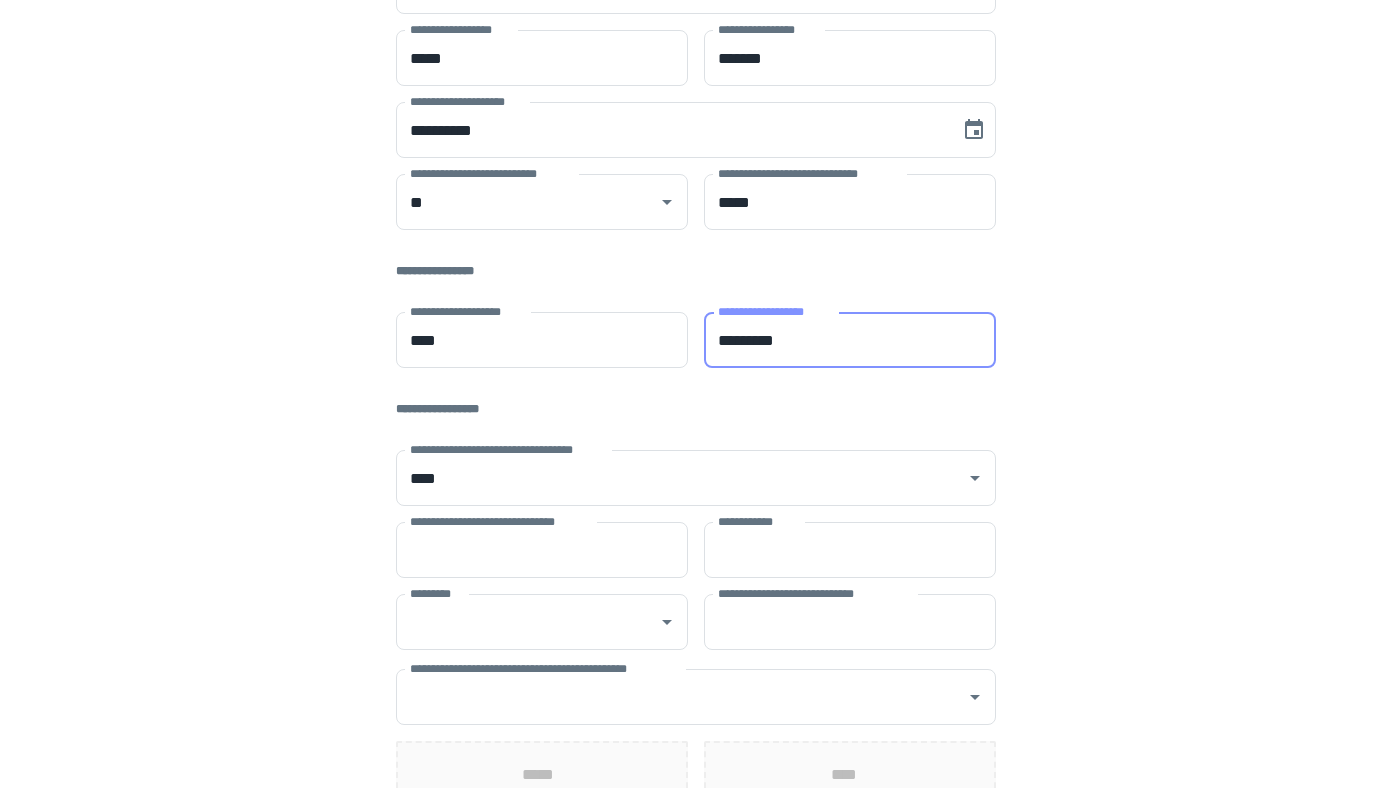 type on "*********" 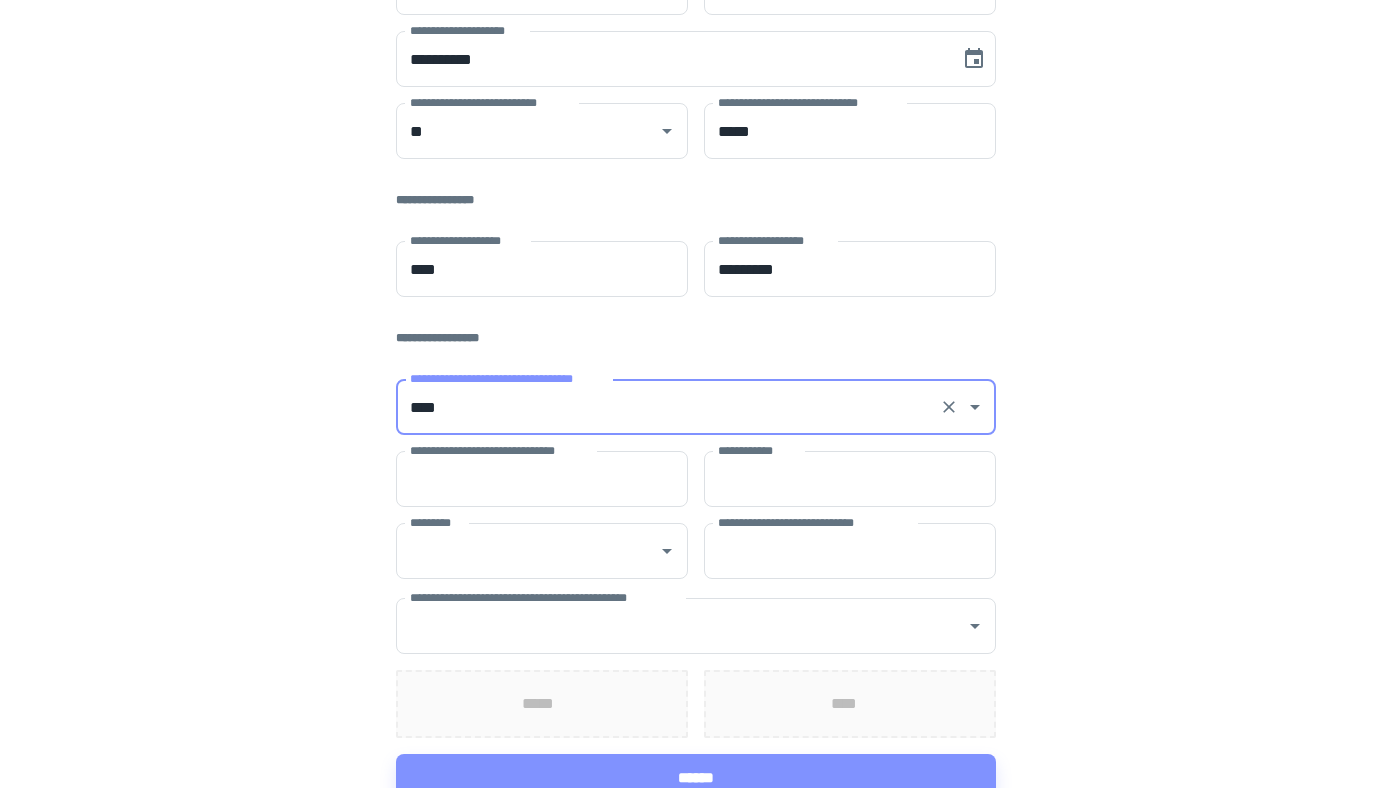 scroll, scrollTop: 313, scrollLeft: 0, axis: vertical 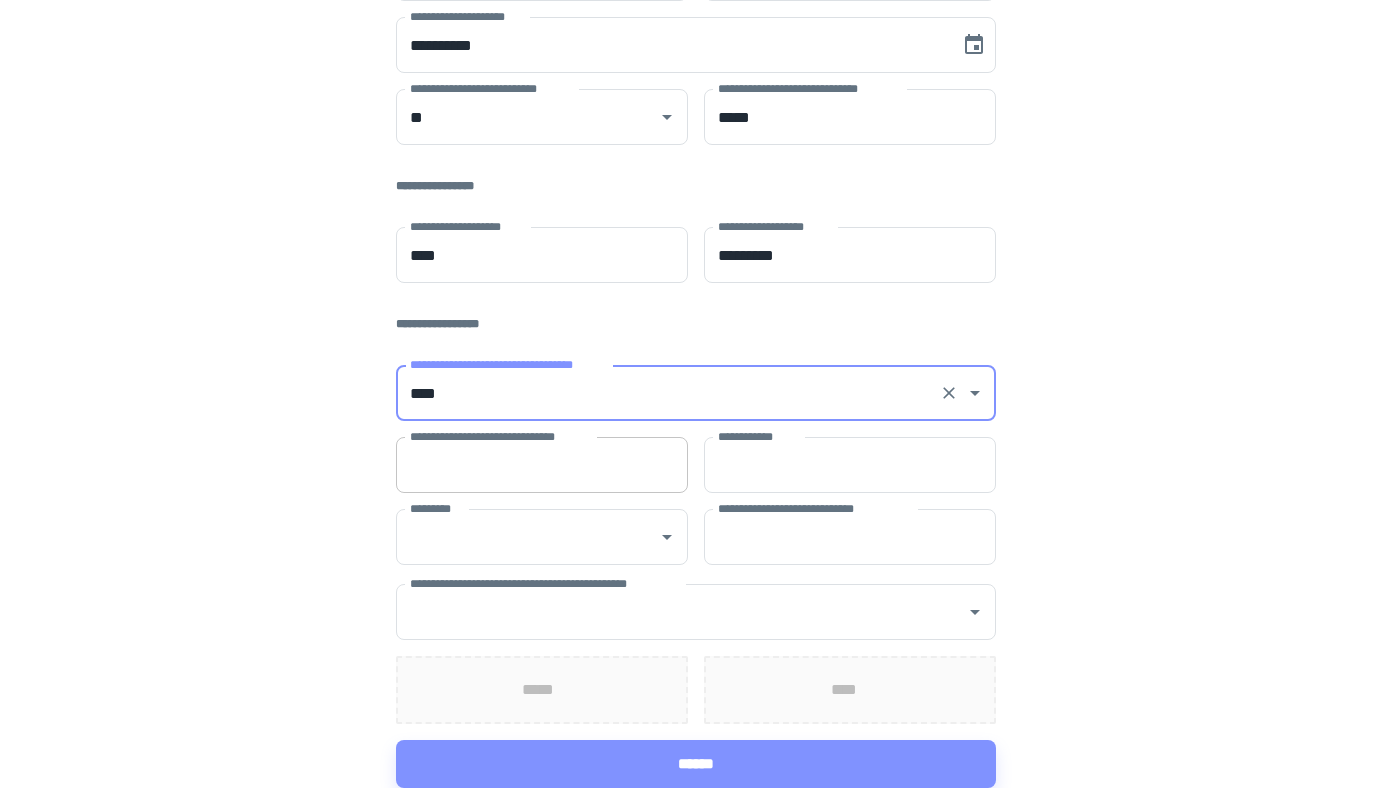 click on "**********" at bounding box center [542, 465] 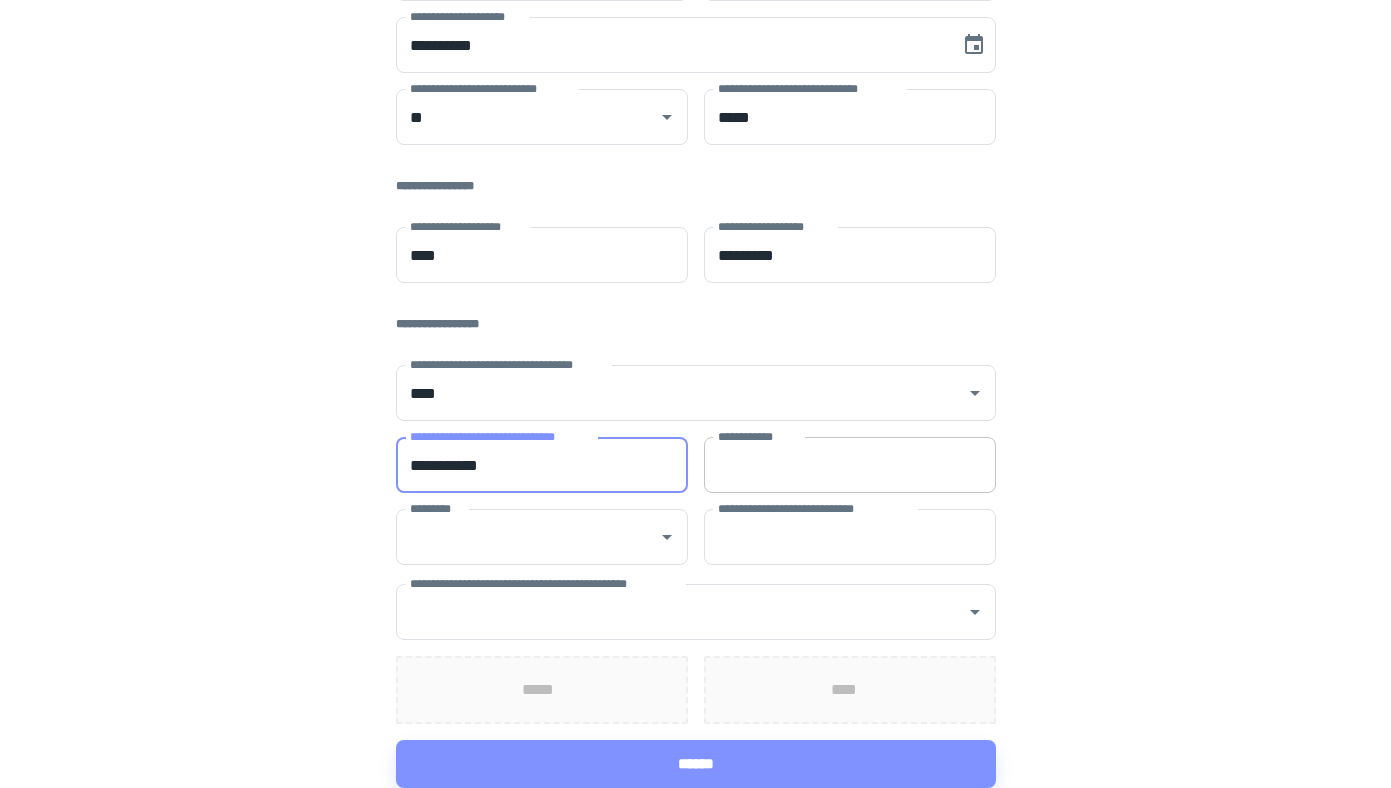 type on "**********" 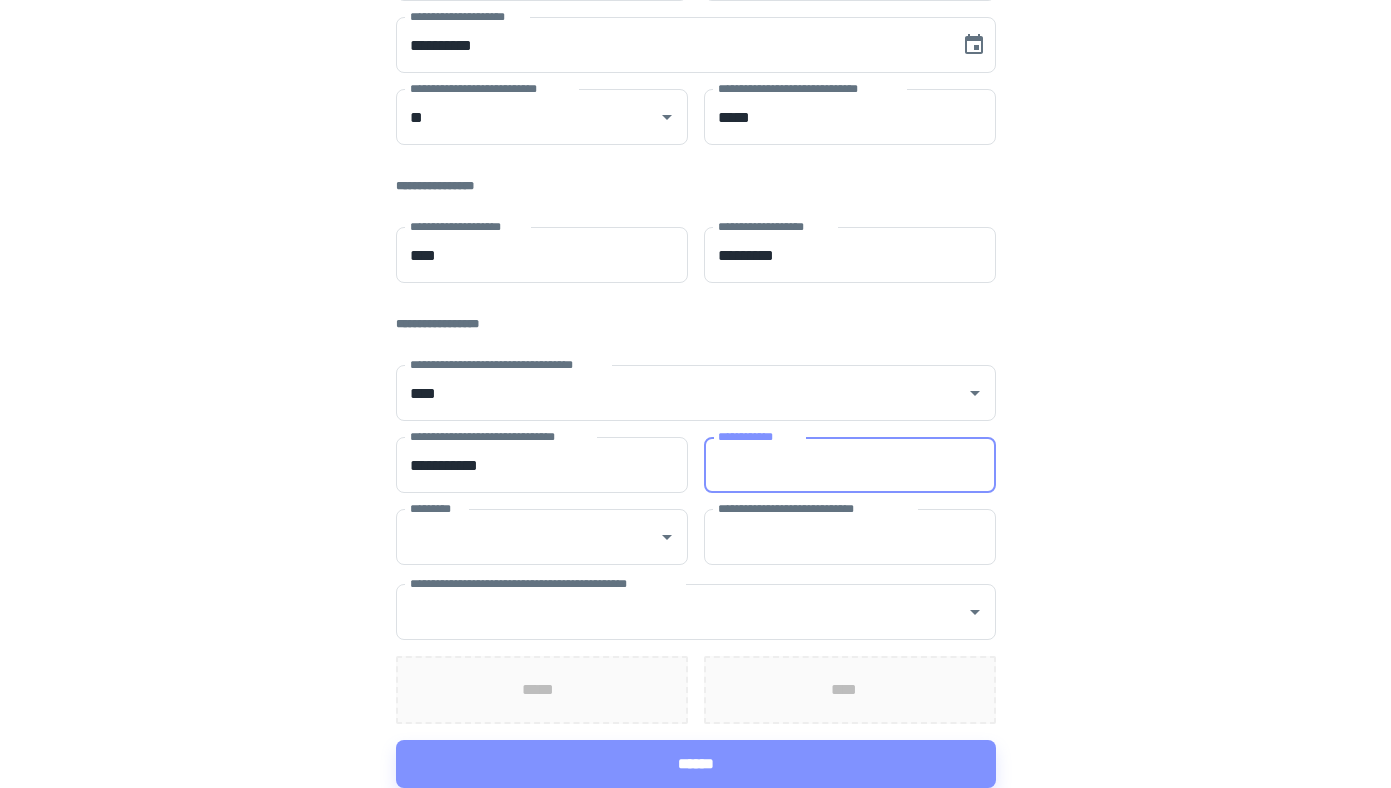 click on "**********" at bounding box center [850, 465] 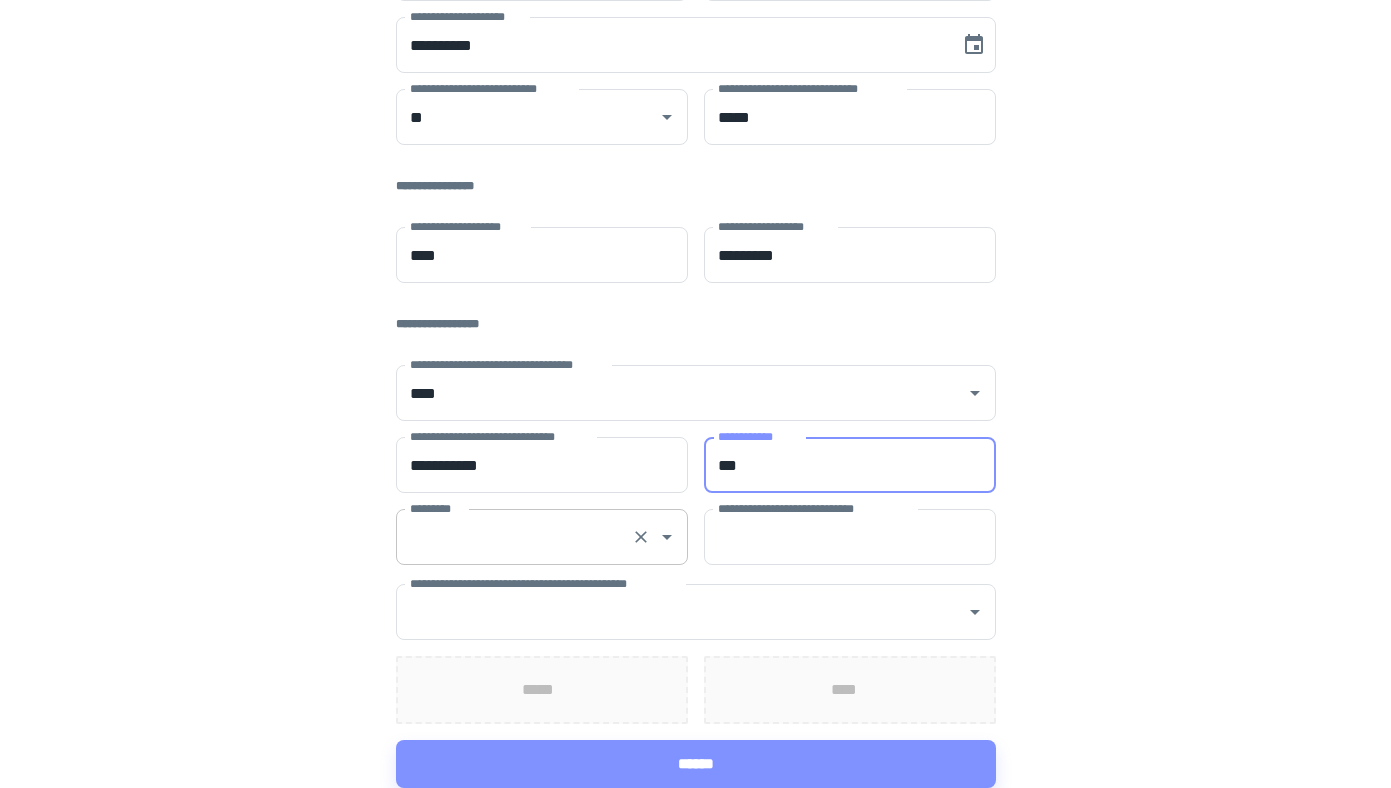 type on "***" 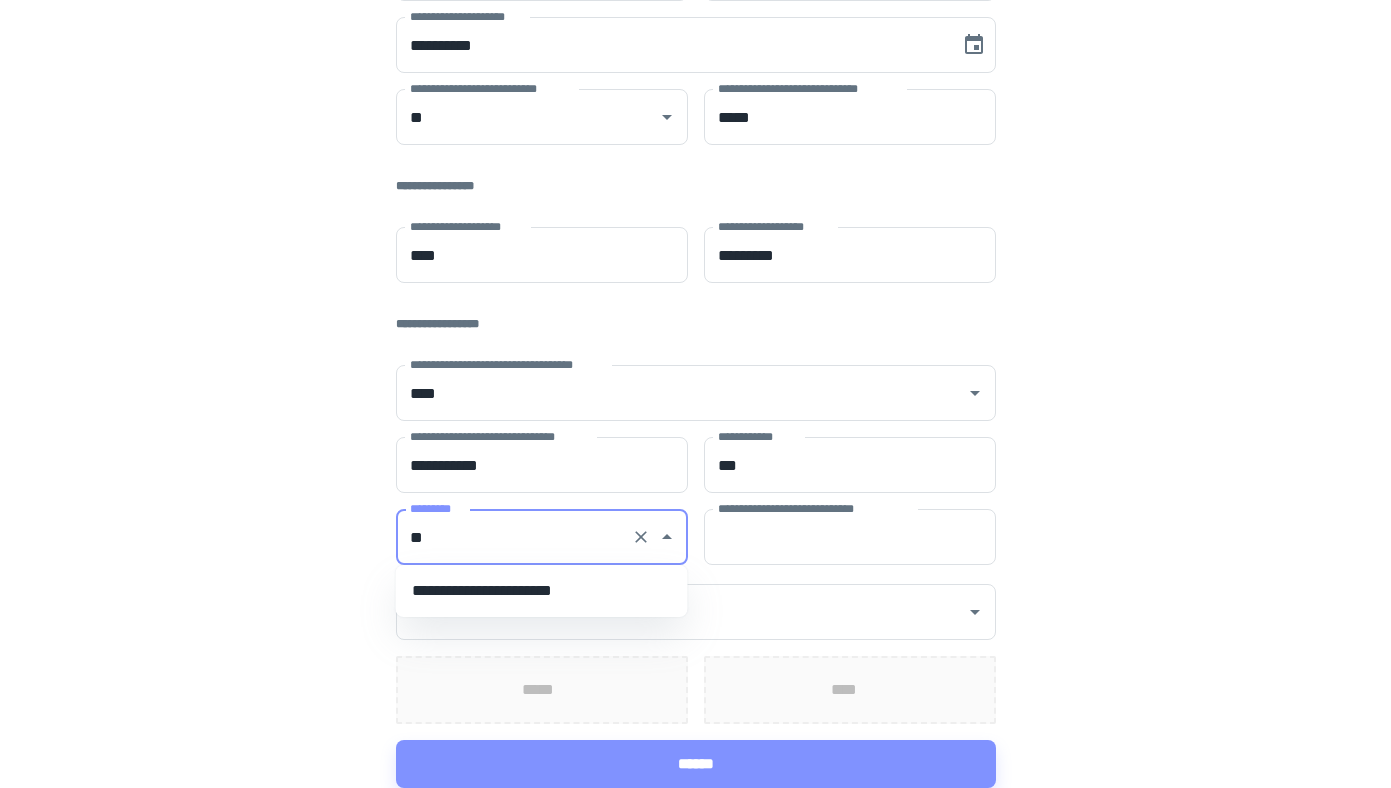 type on "*" 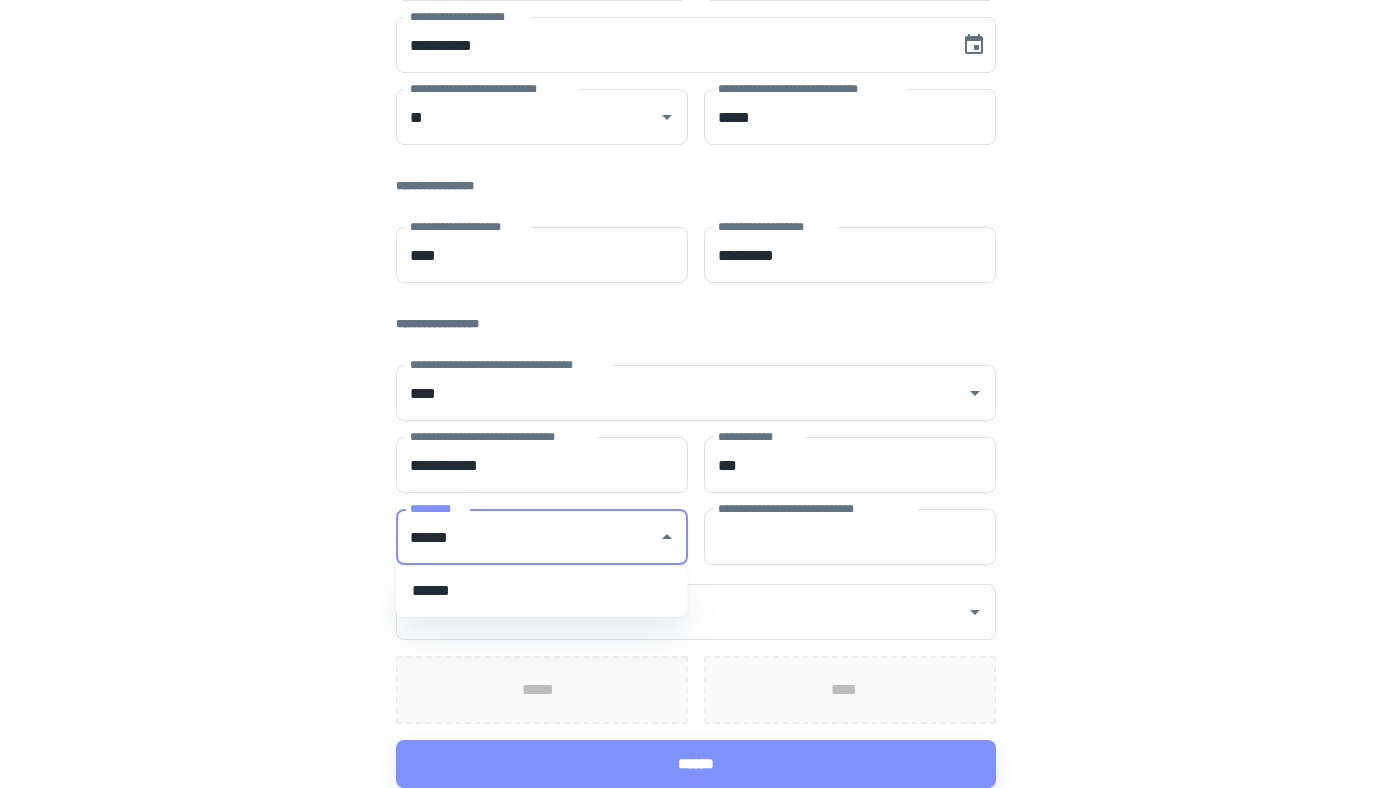 click on "******" at bounding box center (542, 591) 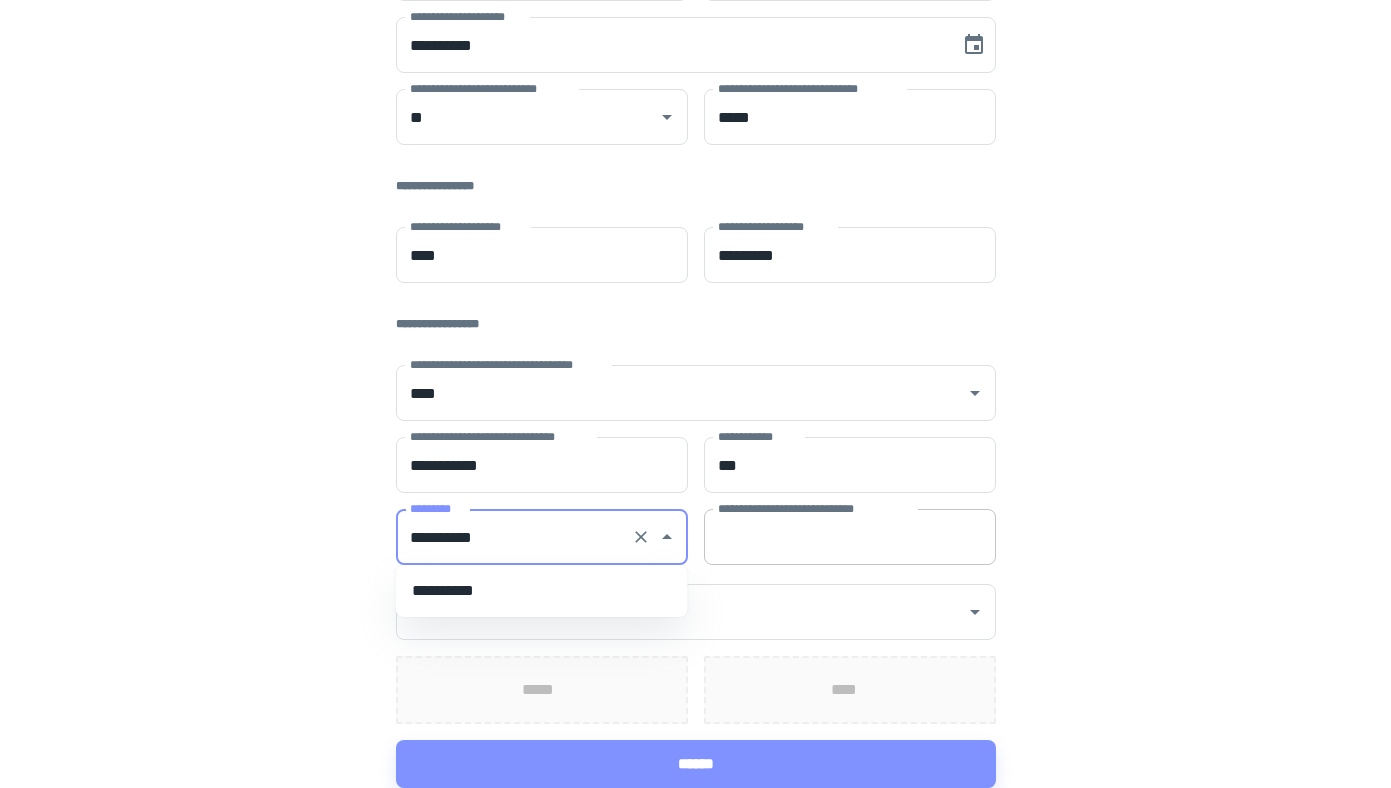type on "******" 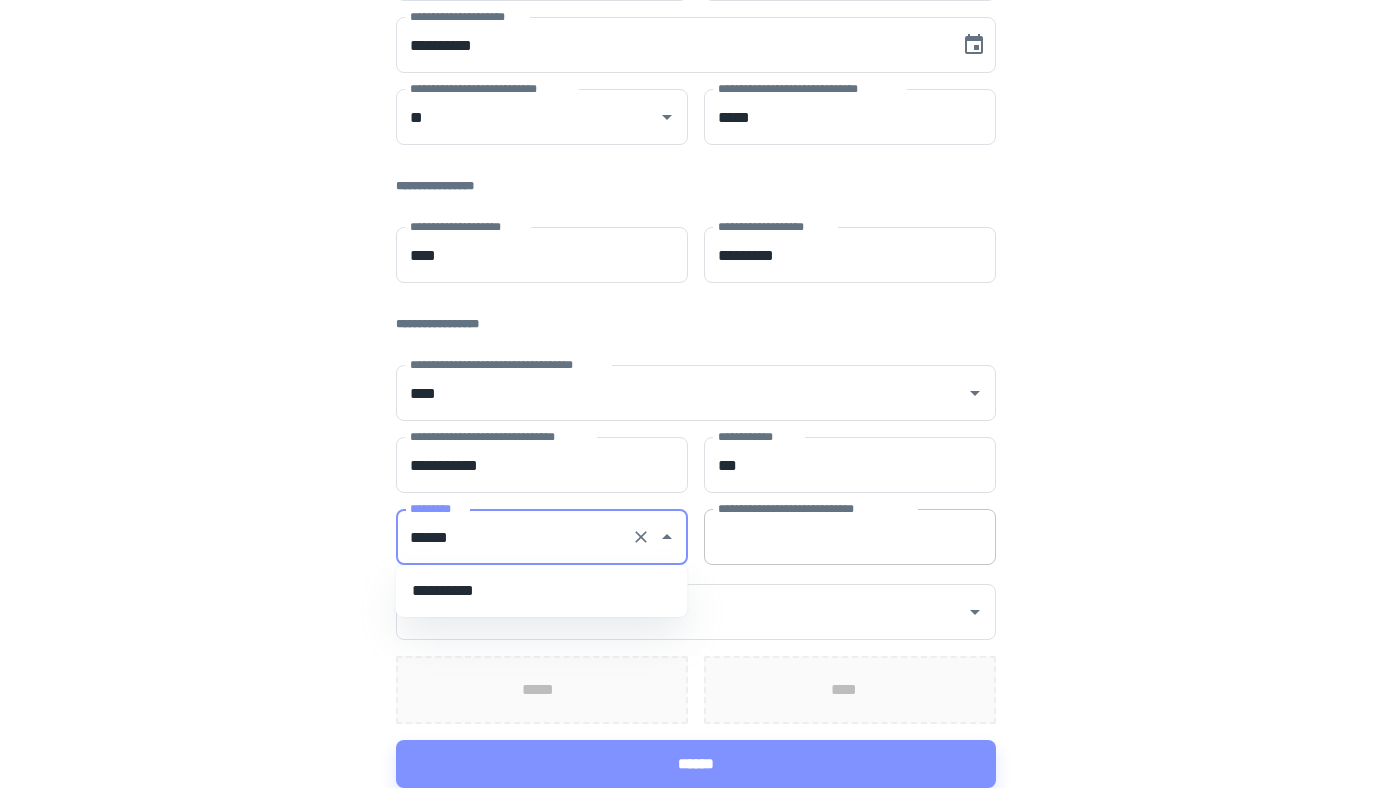 click on "**********" at bounding box center (850, 537) 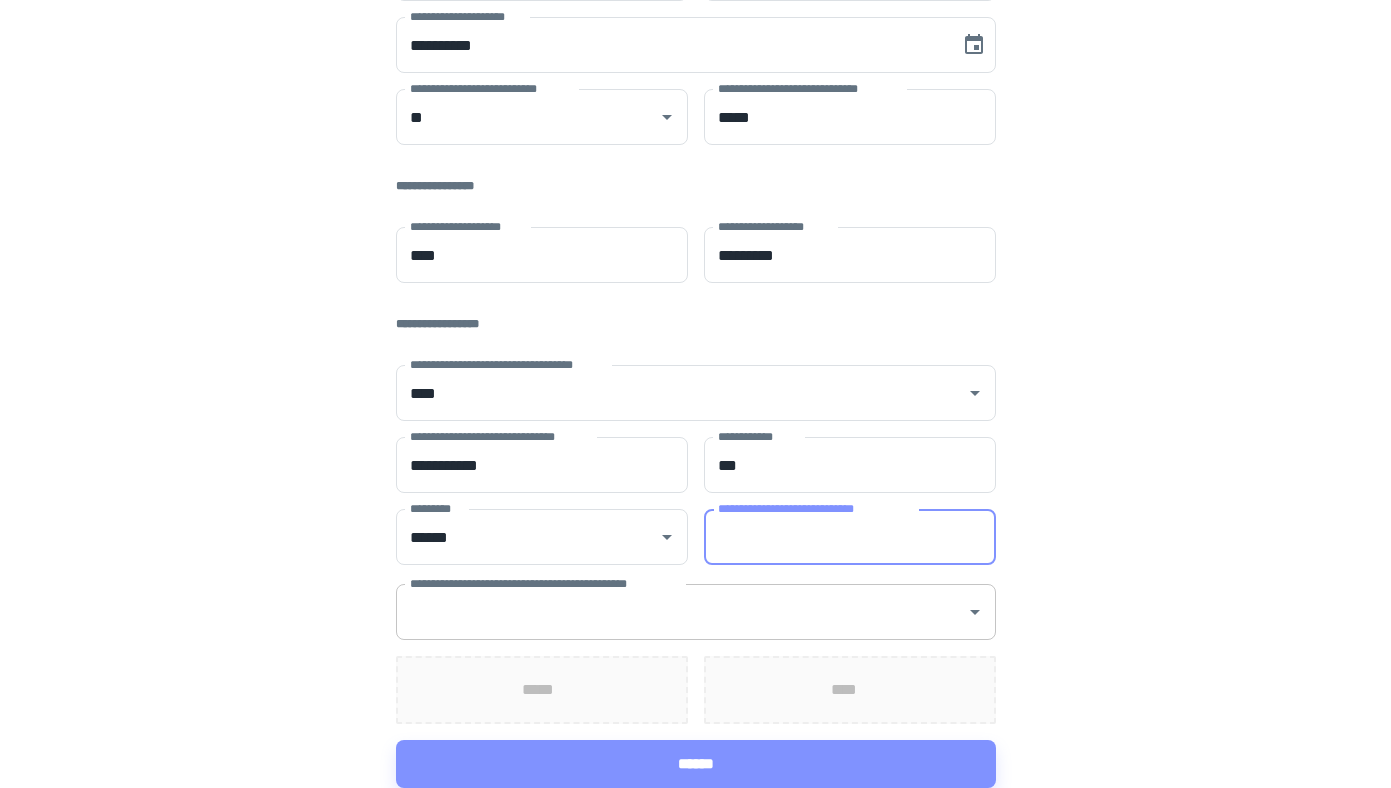 click on "**********" at bounding box center (681, 612) 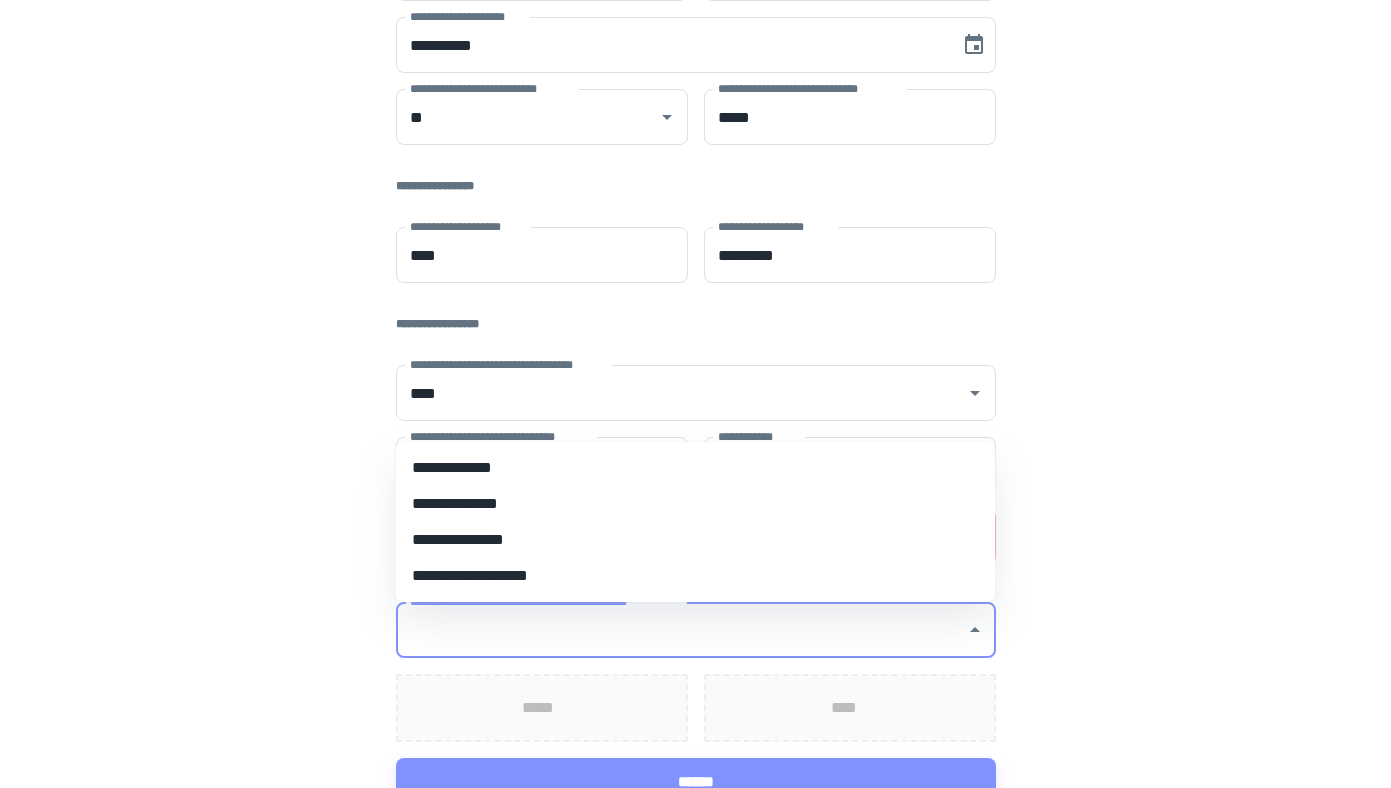 click on "**********" at bounding box center (696, 468) 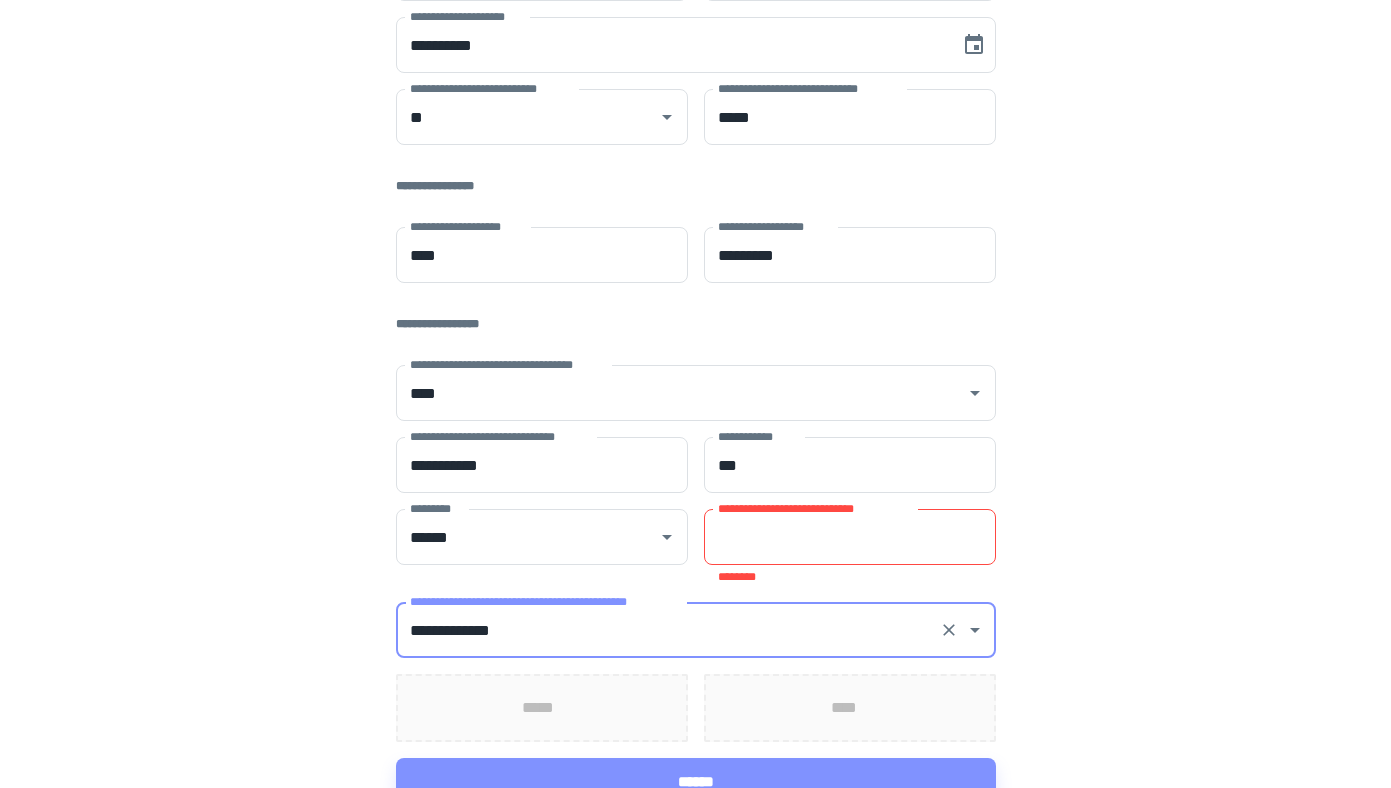 scroll, scrollTop: 331, scrollLeft: 0, axis: vertical 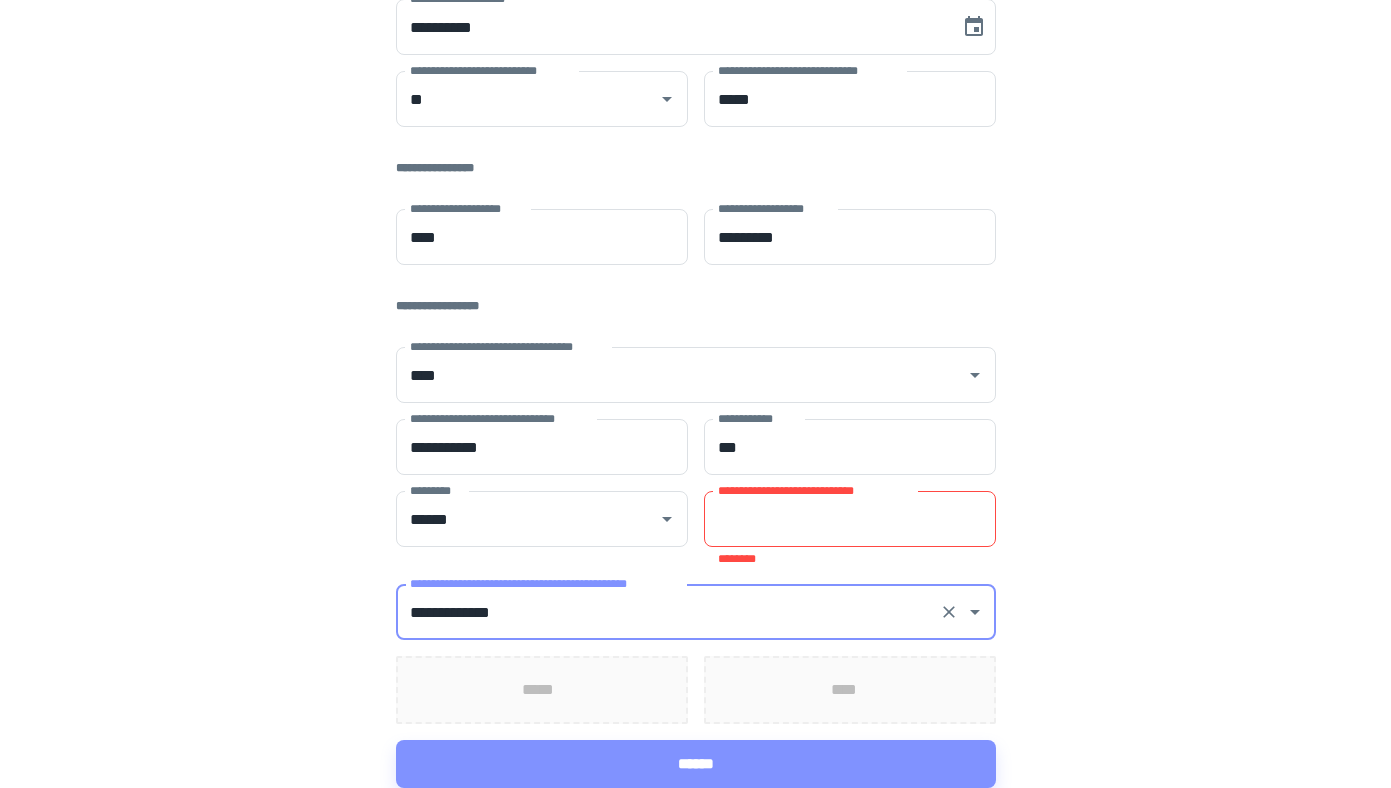 click on "**********" at bounding box center (850, 519) 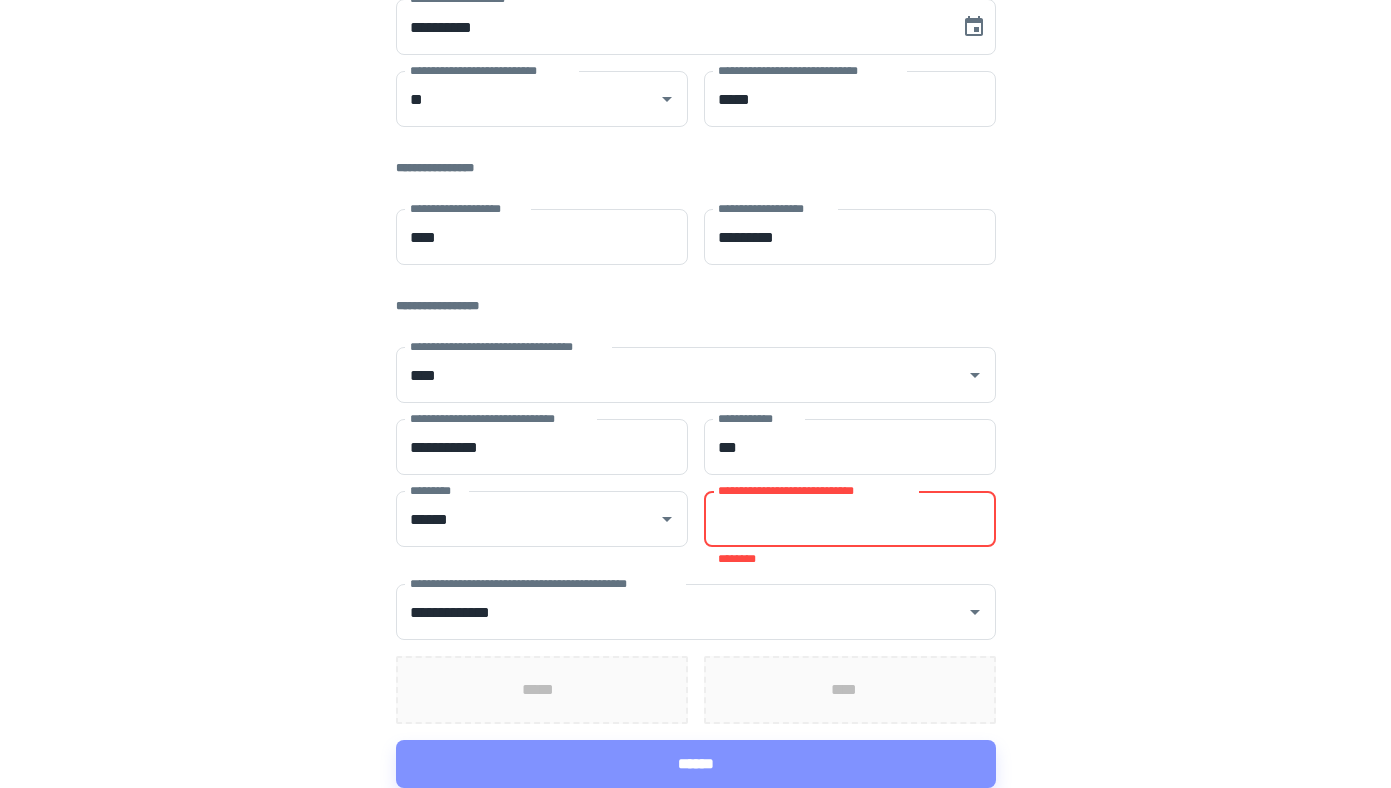 paste on "**********" 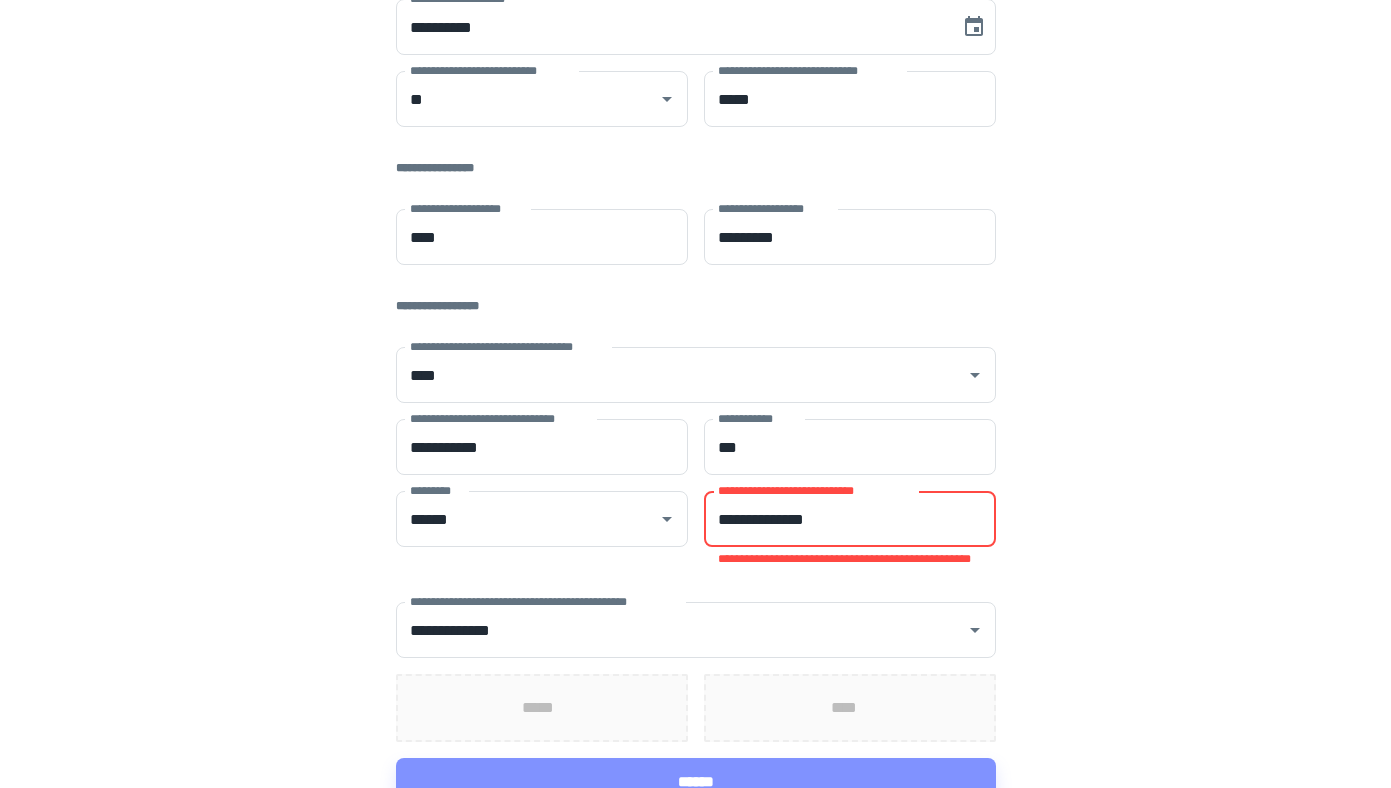 click on "**********" at bounding box center [696, 237] 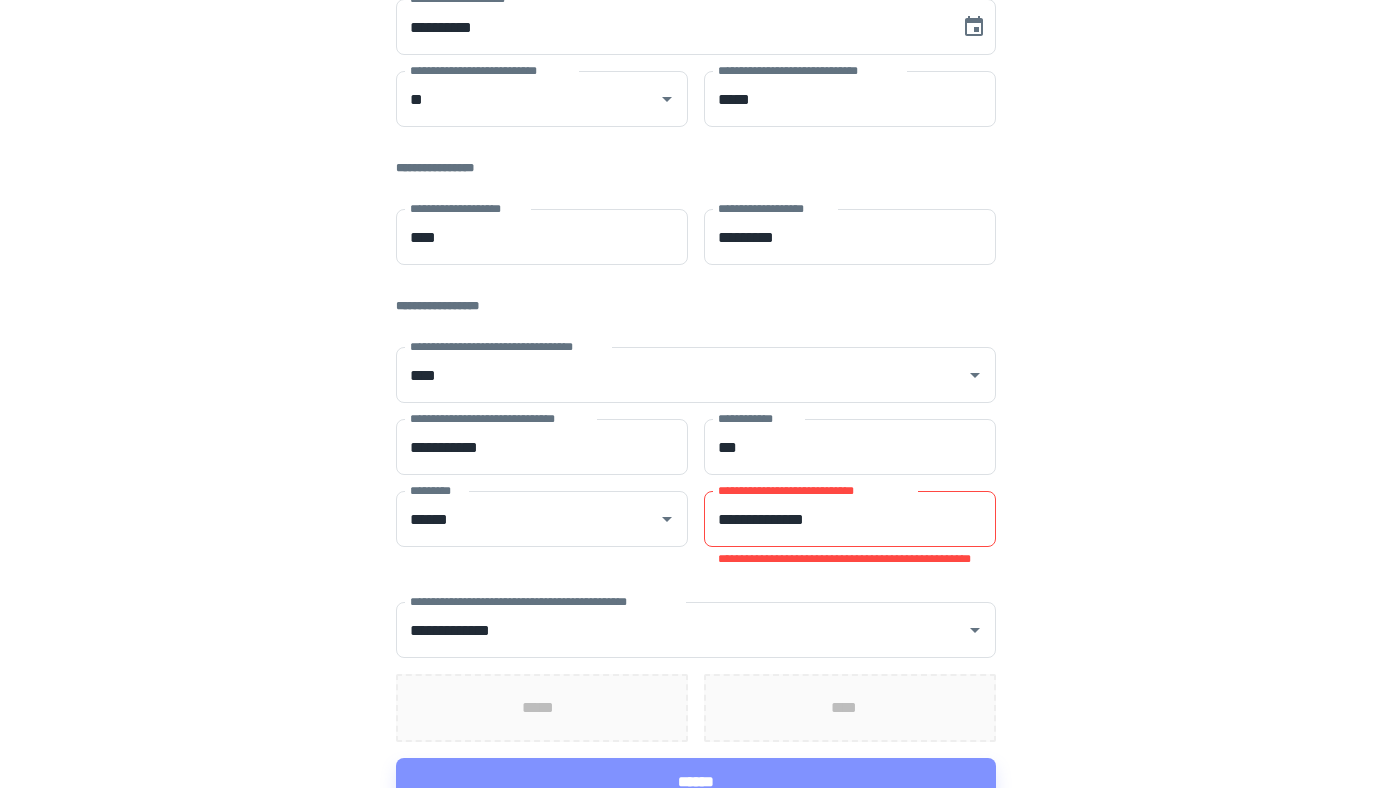 click on "**********" at bounding box center [850, 519] 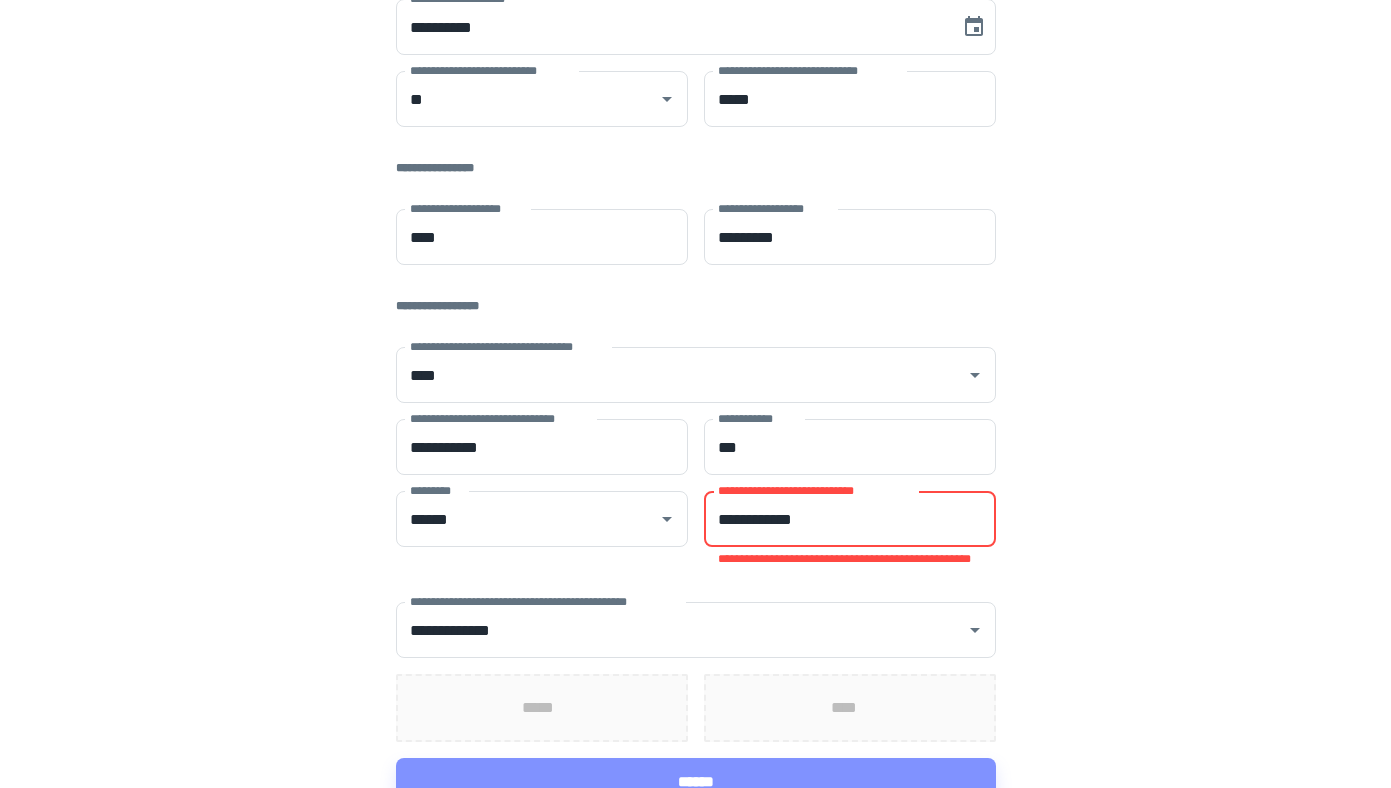 click on "**********" at bounding box center (850, 519) 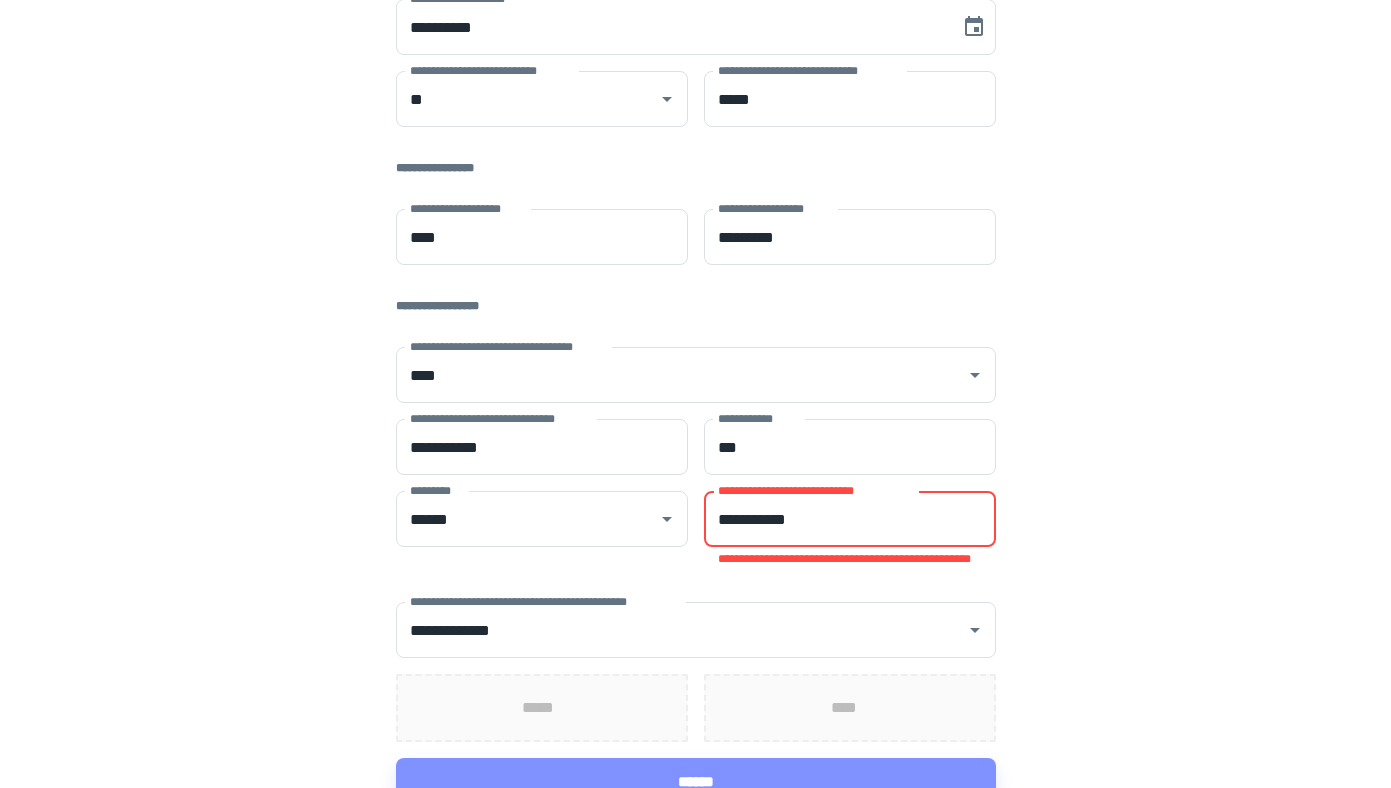click on "**********" at bounding box center [850, 519] 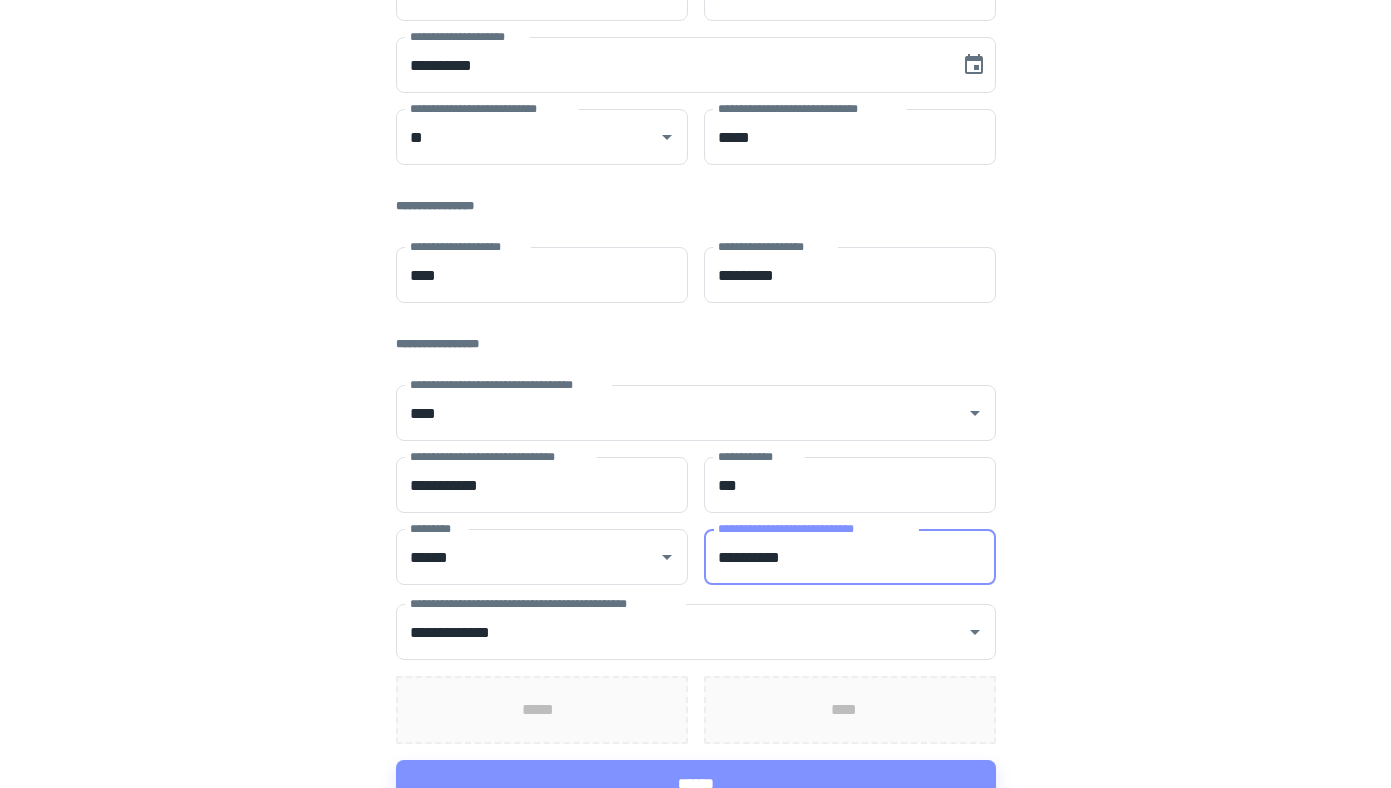 scroll, scrollTop: 313, scrollLeft: 0, axis: vertical 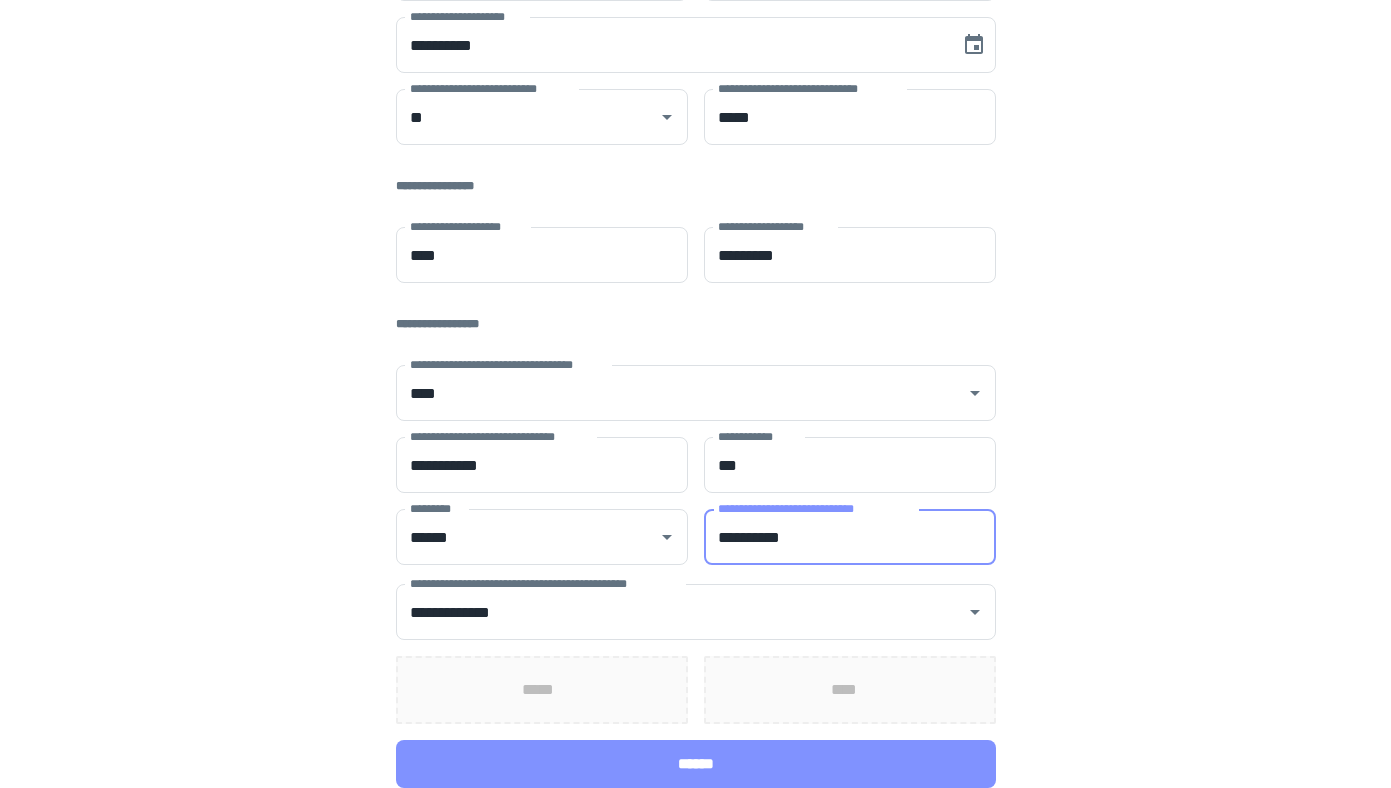type on "**********" 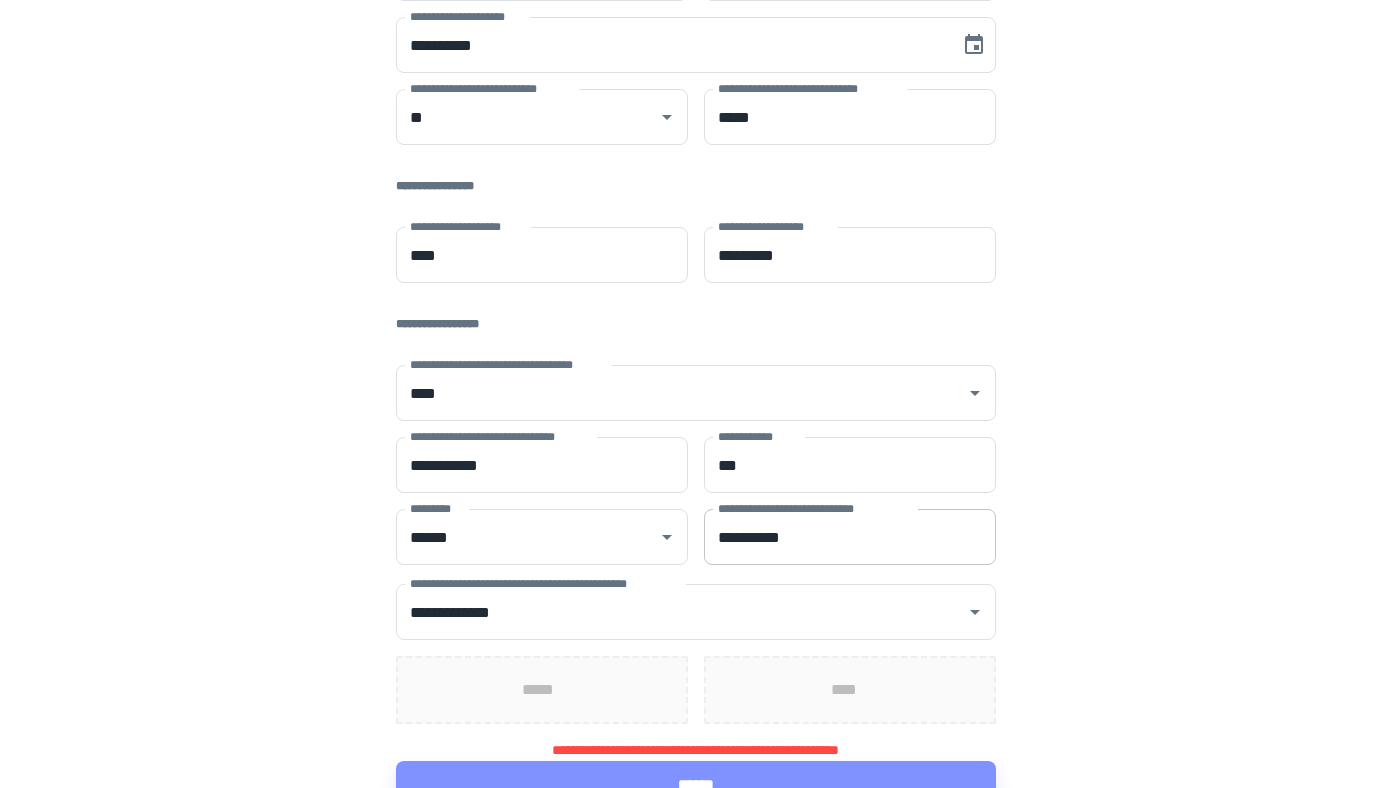 scroll, scrollTop: 334, scrollLeft: 0, axis: vertical 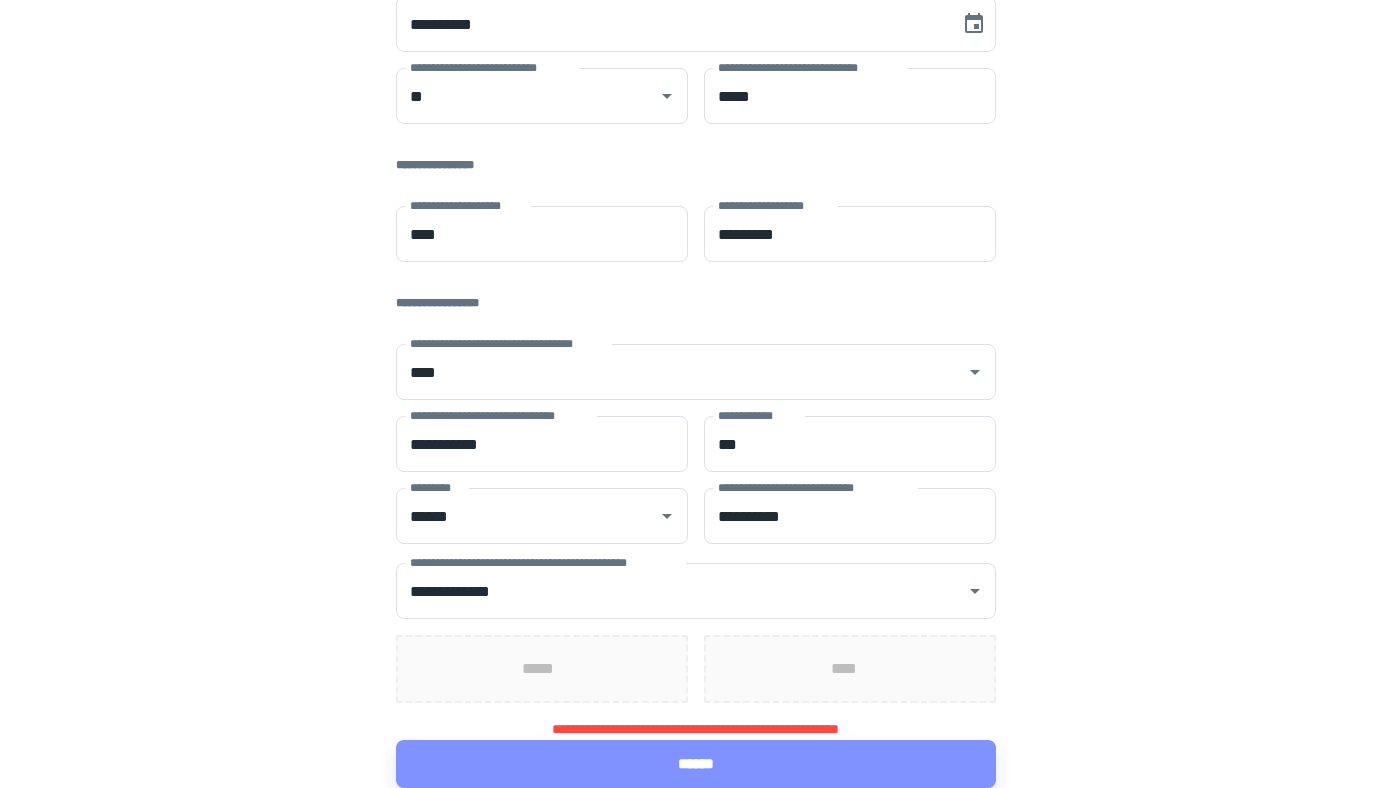 click on "*****" at bounding box center [542, 669] 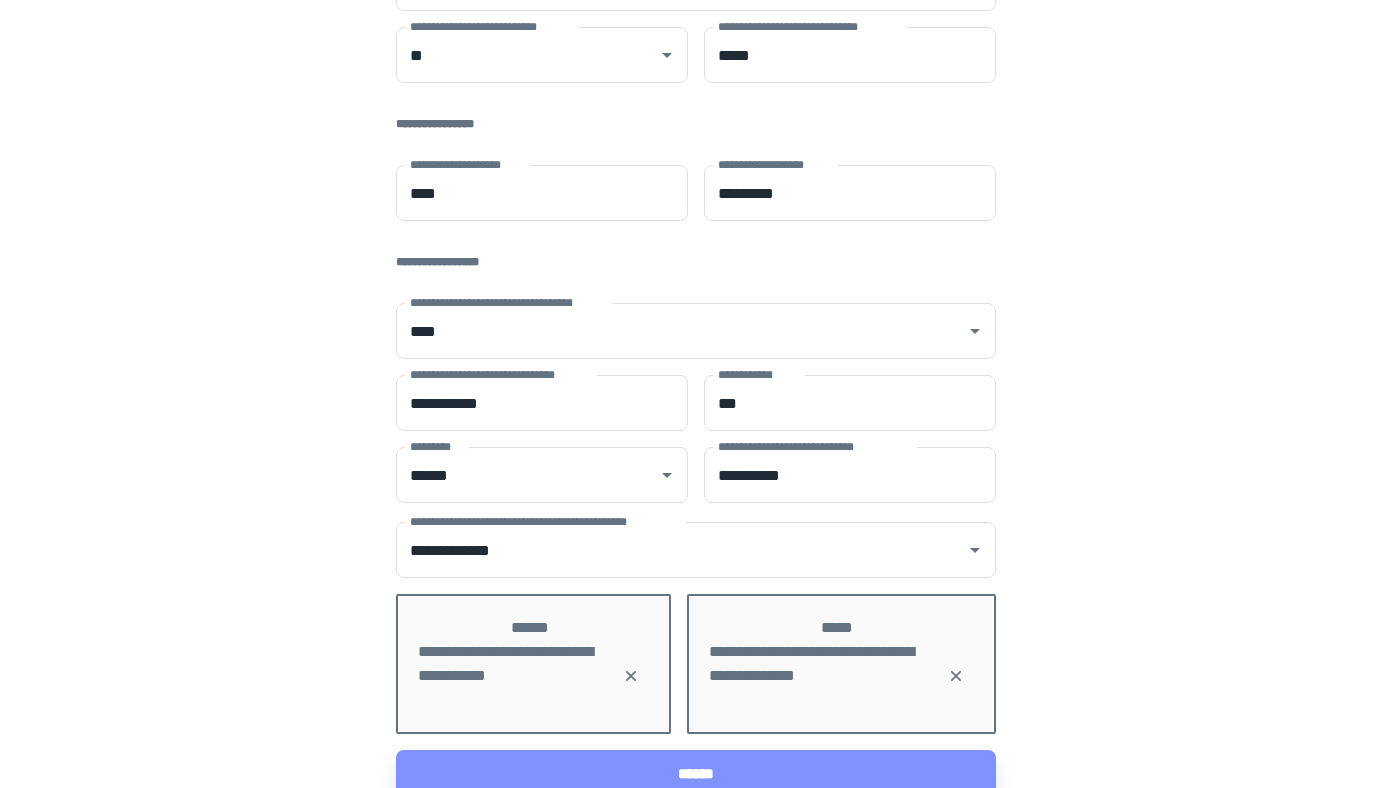 scroll, scrollTop: 385, scrollLeft: 0, axis: vertical 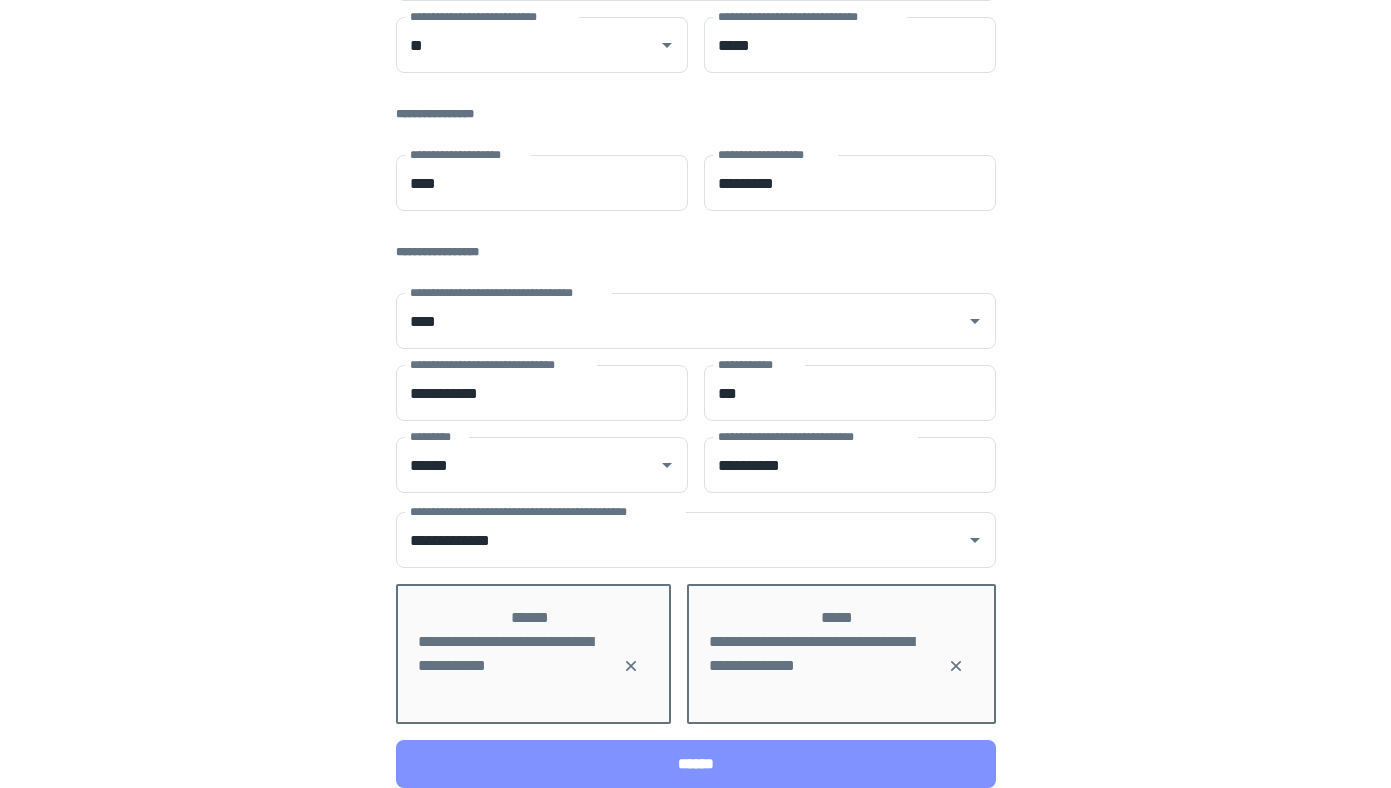 click on "******" at bounding box center (696, 764) 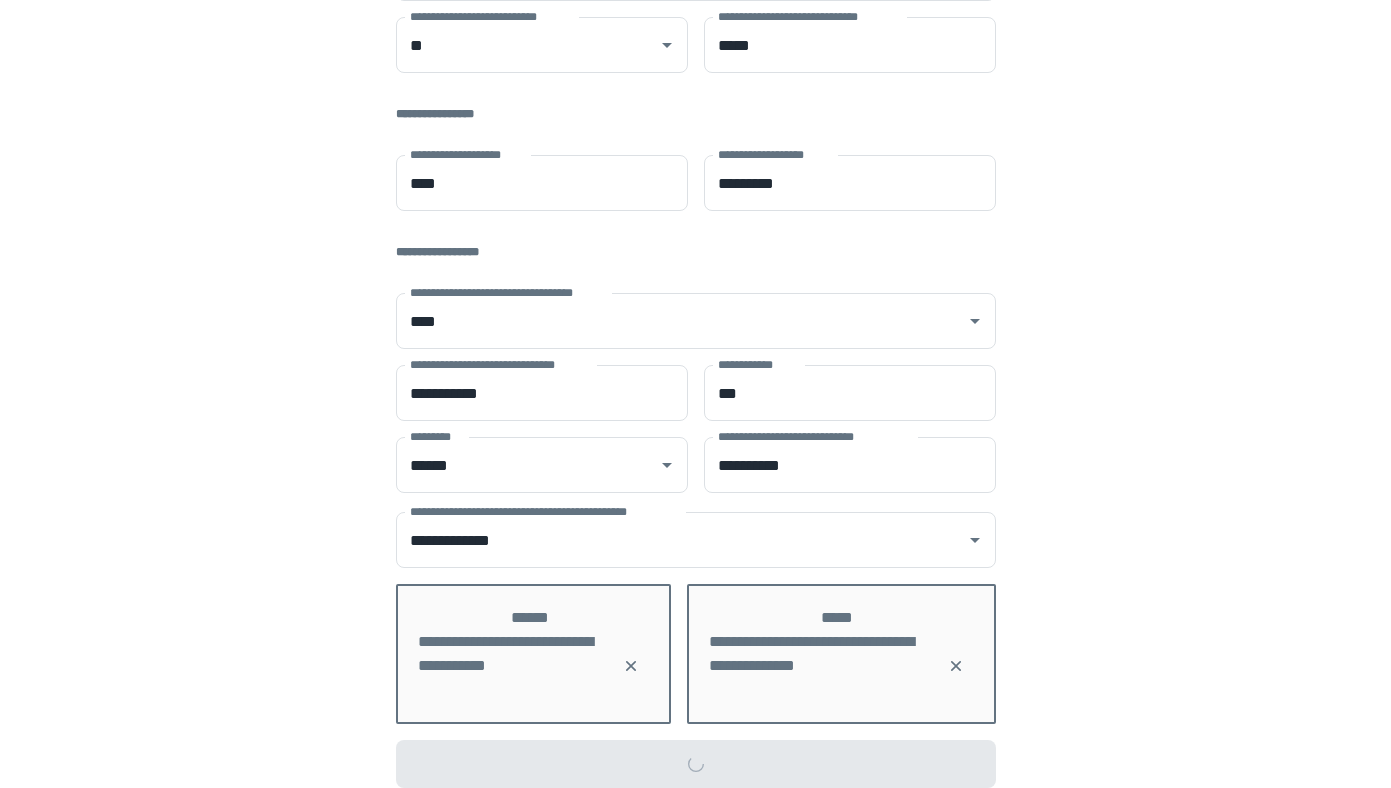 scroll, scrollTop: 0, scrollLeft: 0, axis: both 